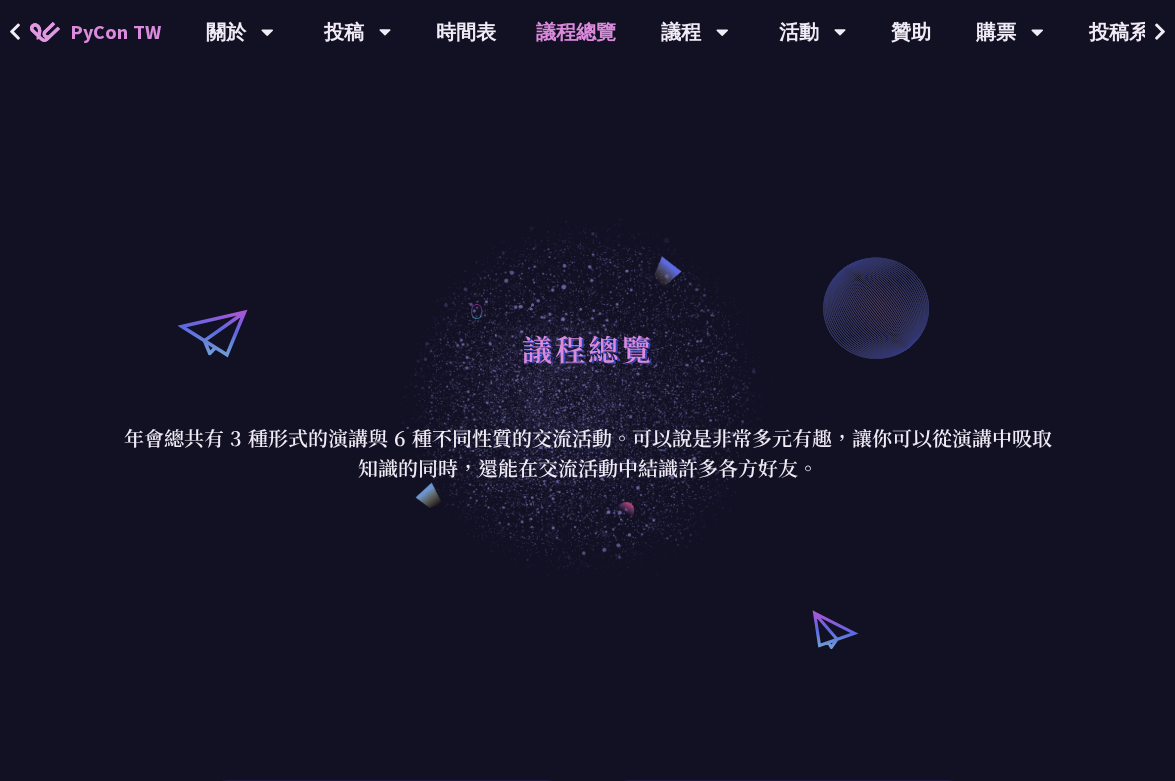 scroll, scrollTop: 0, scrollLeft: 0, axis: both 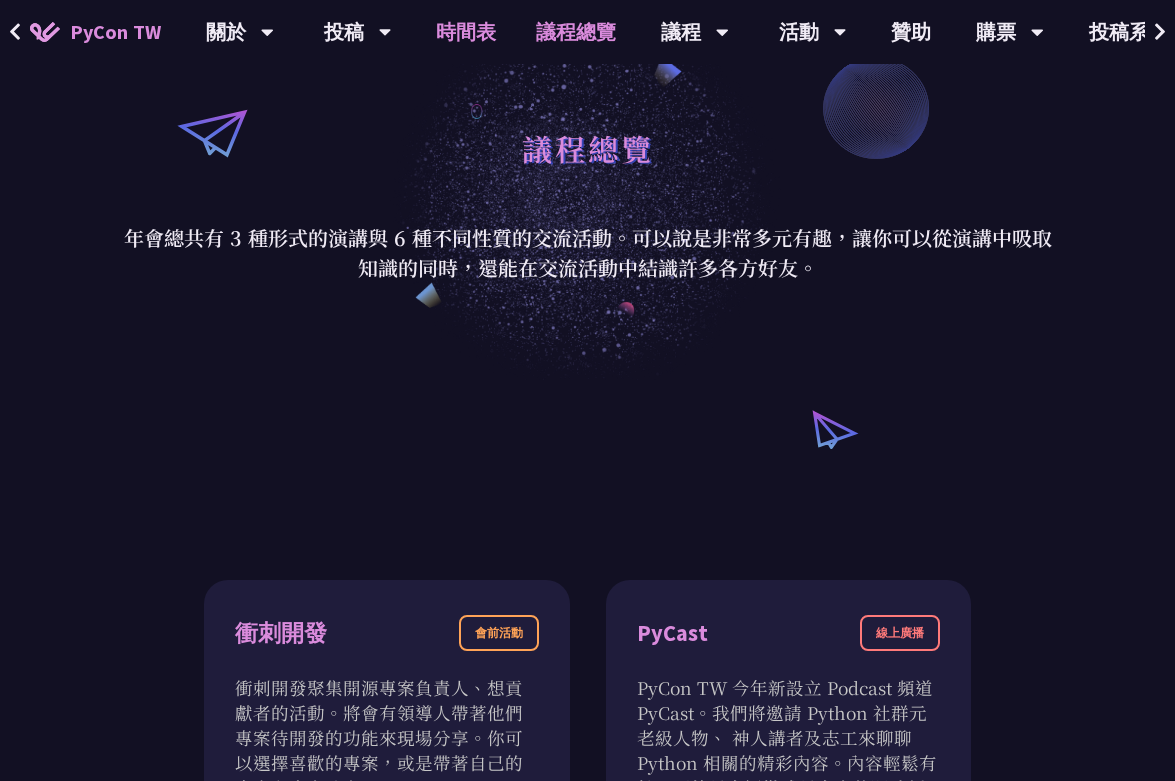 click on "時間表" at bounding box center (466, 32) 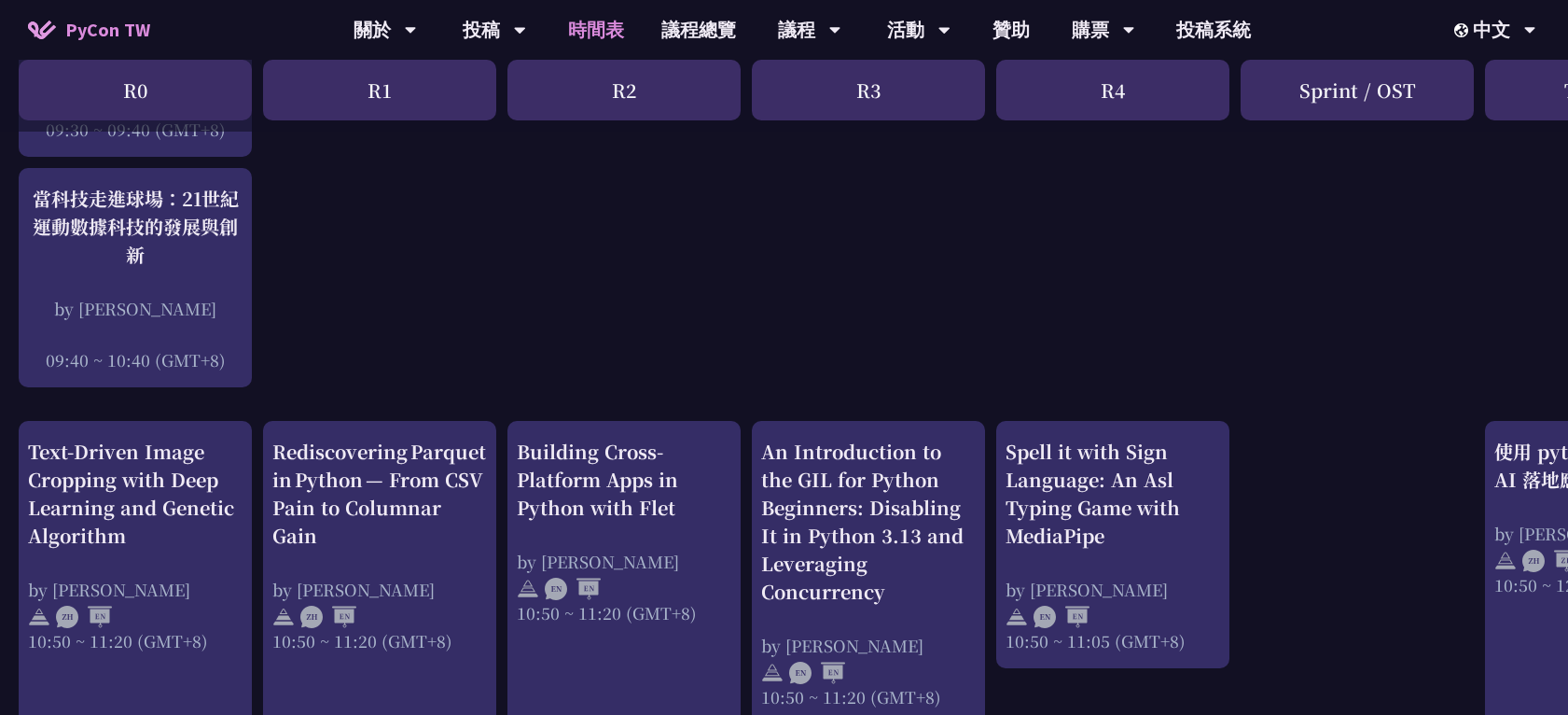 scroll, scrollTop: 373, scrollLeft: 0, axis: vertical 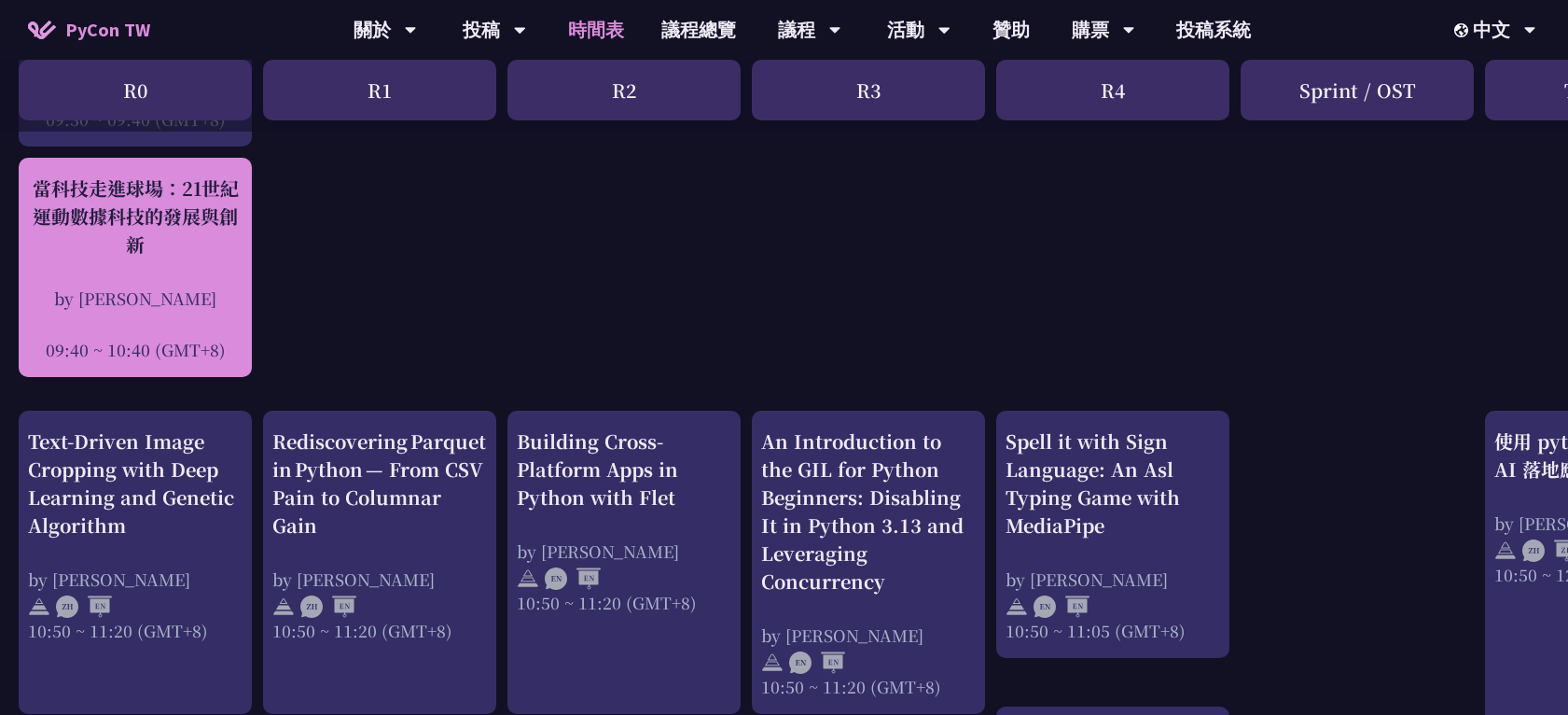 click on "當科技走進球場：21世紀運動數據科技的發展與創新
by [PERSON_NAME]
09:40 ~ 10:40 (GMT+8)" at bounding box center [135, 268] 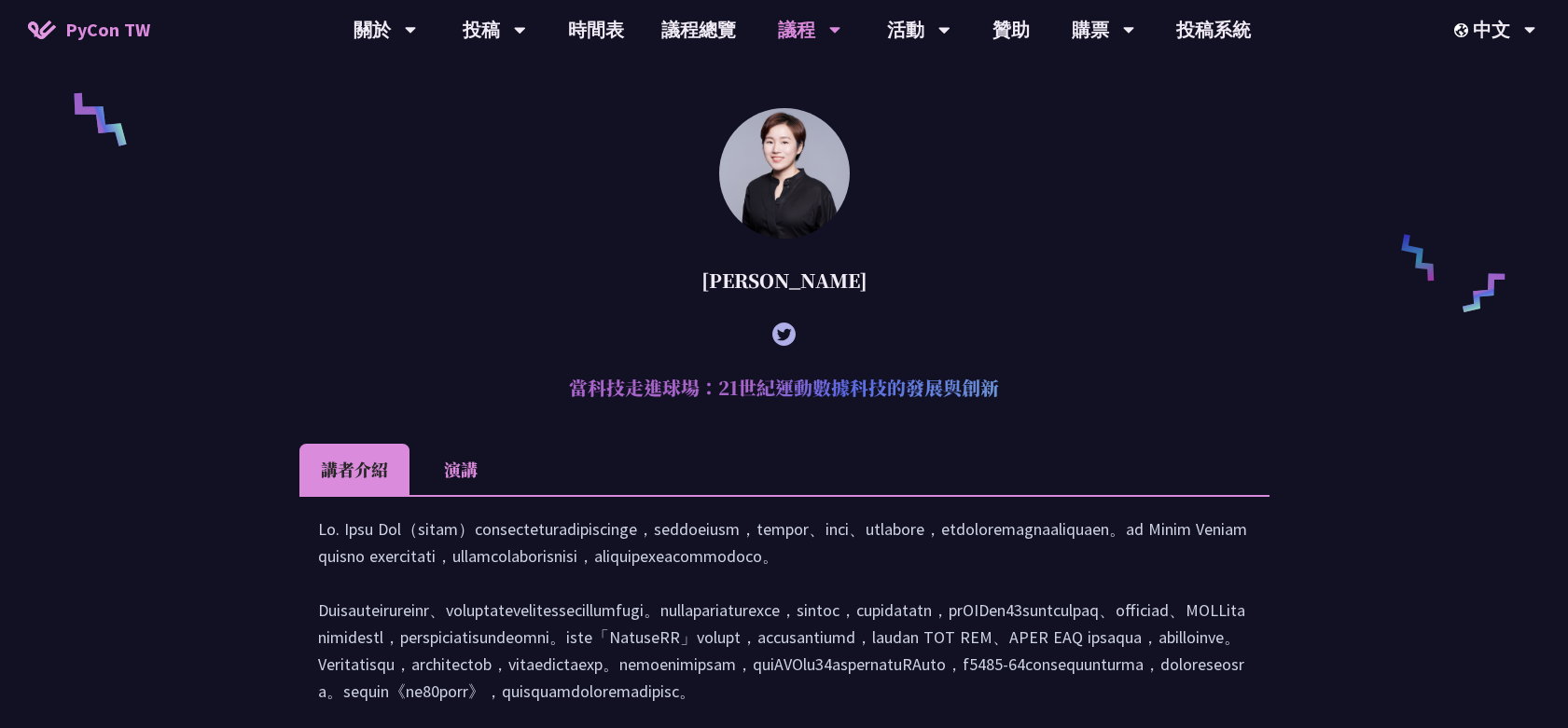 scroll, scrollTop: 1475, scrollLeft: 0, axis: vertical 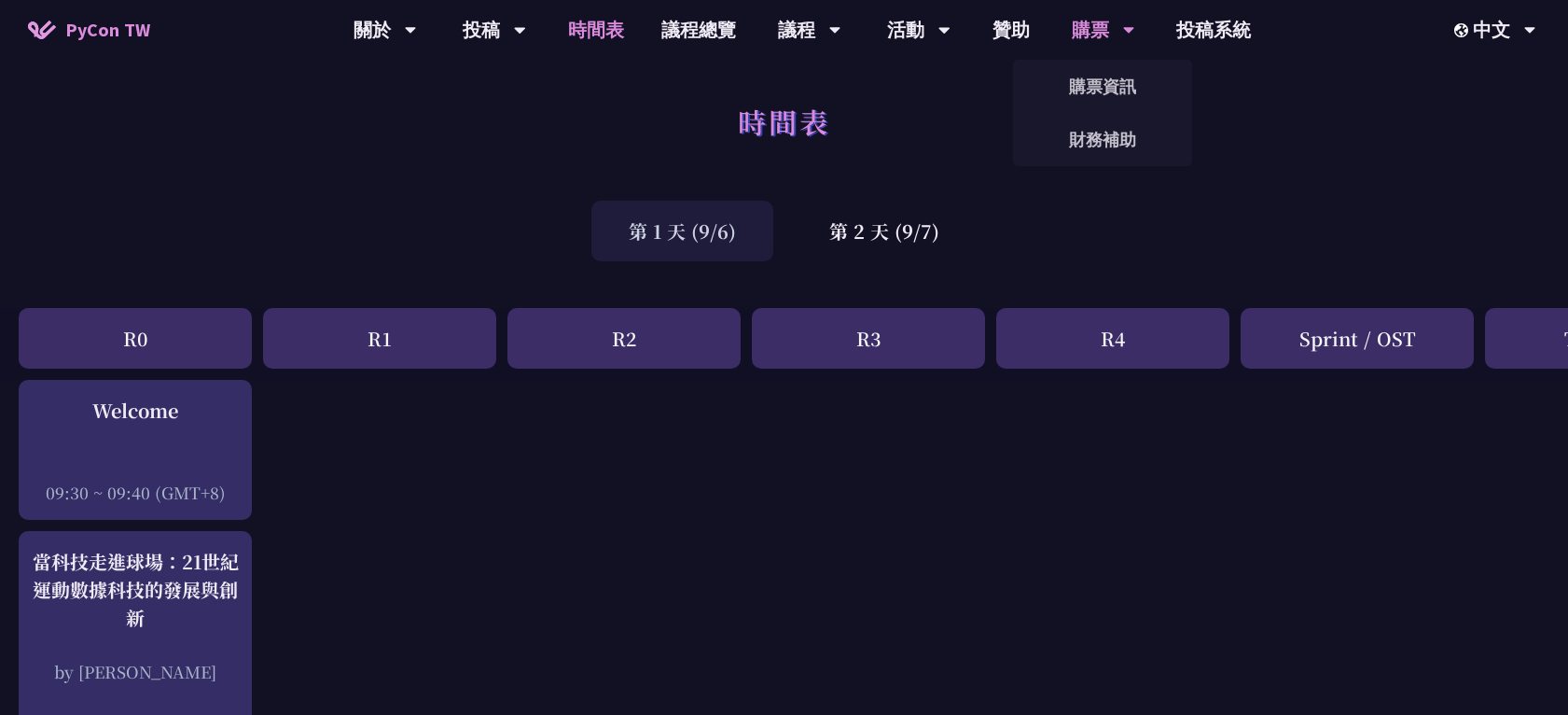 click on "購票" at bounding box center [385, 30] 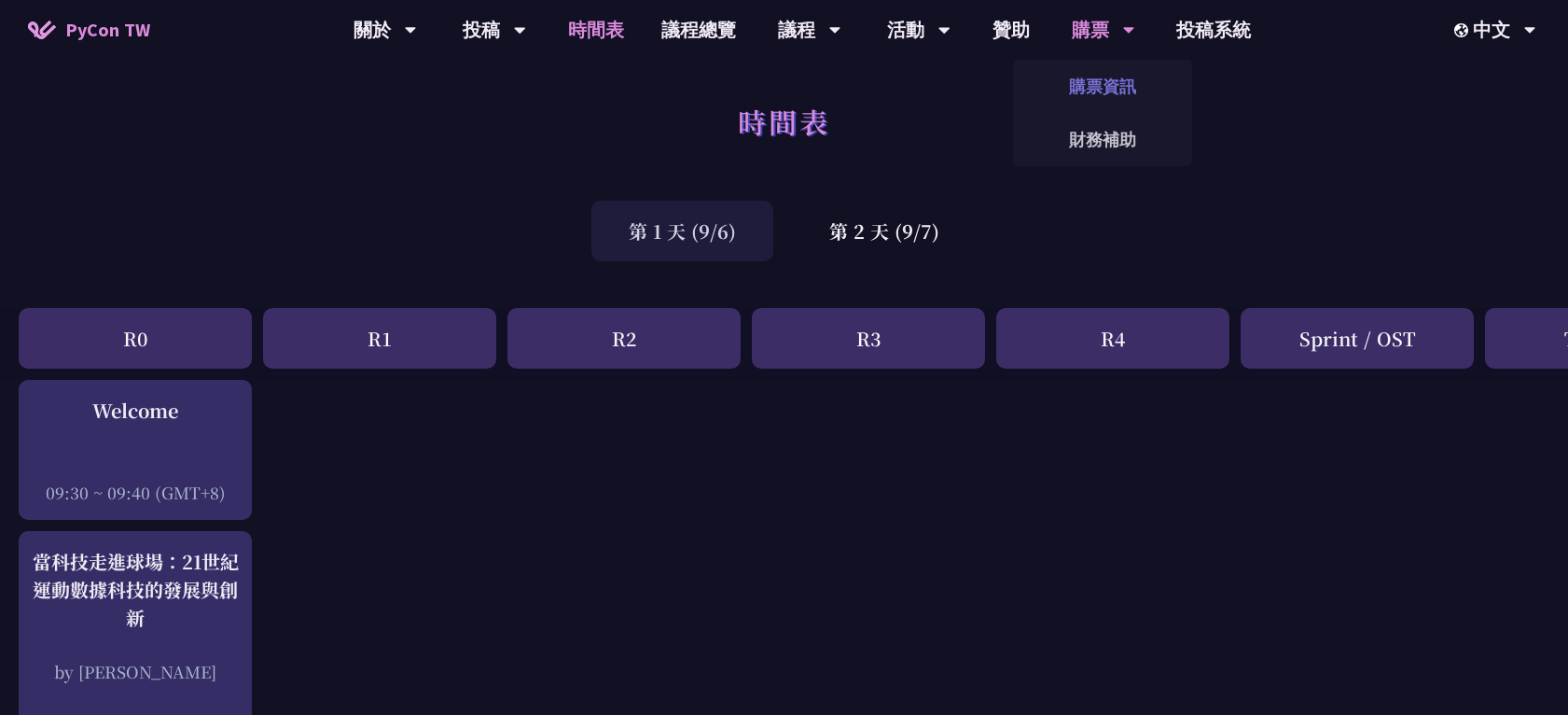 click on "購票資訊" at bounding box center [1103, 86] 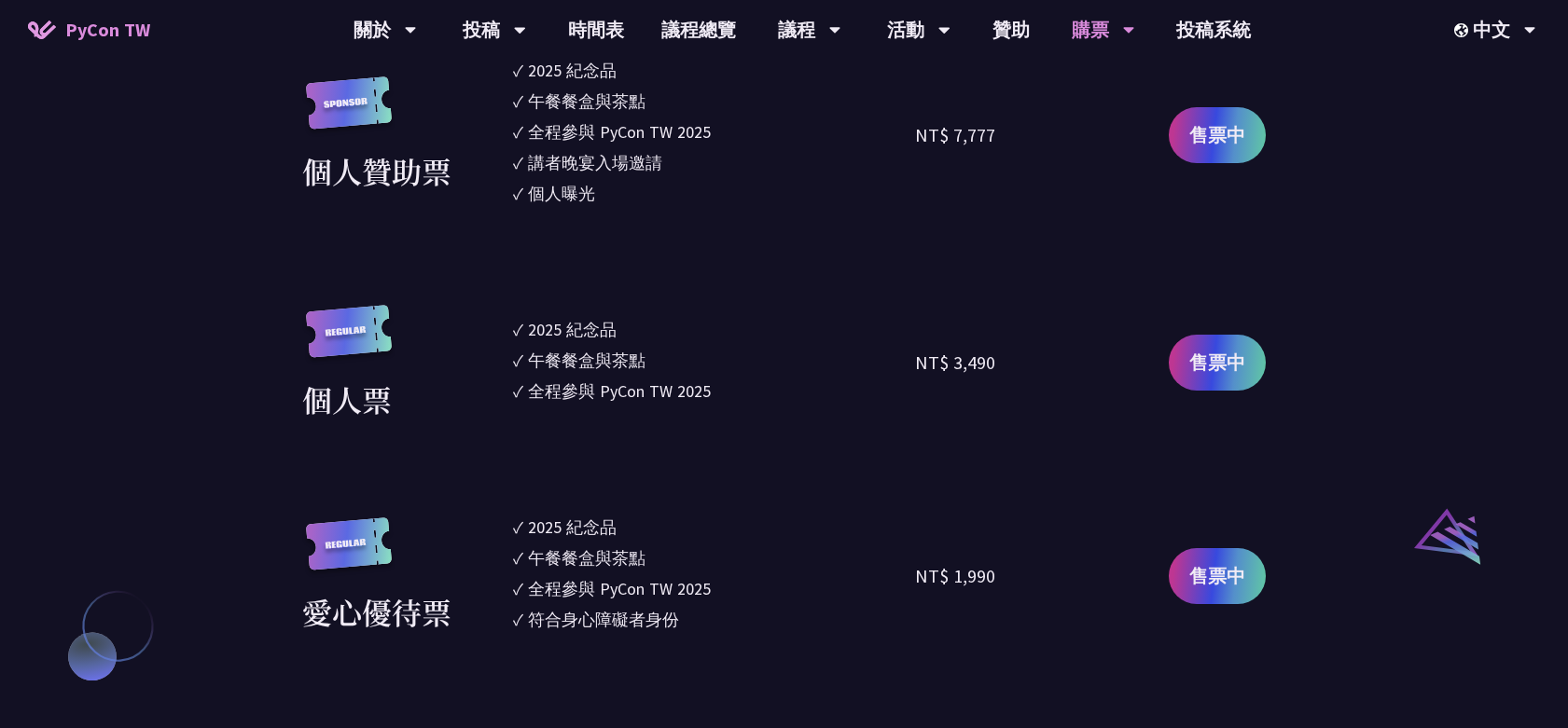 scroll, scrollTop: 1864, scrollLeft: 0, axis: vertical 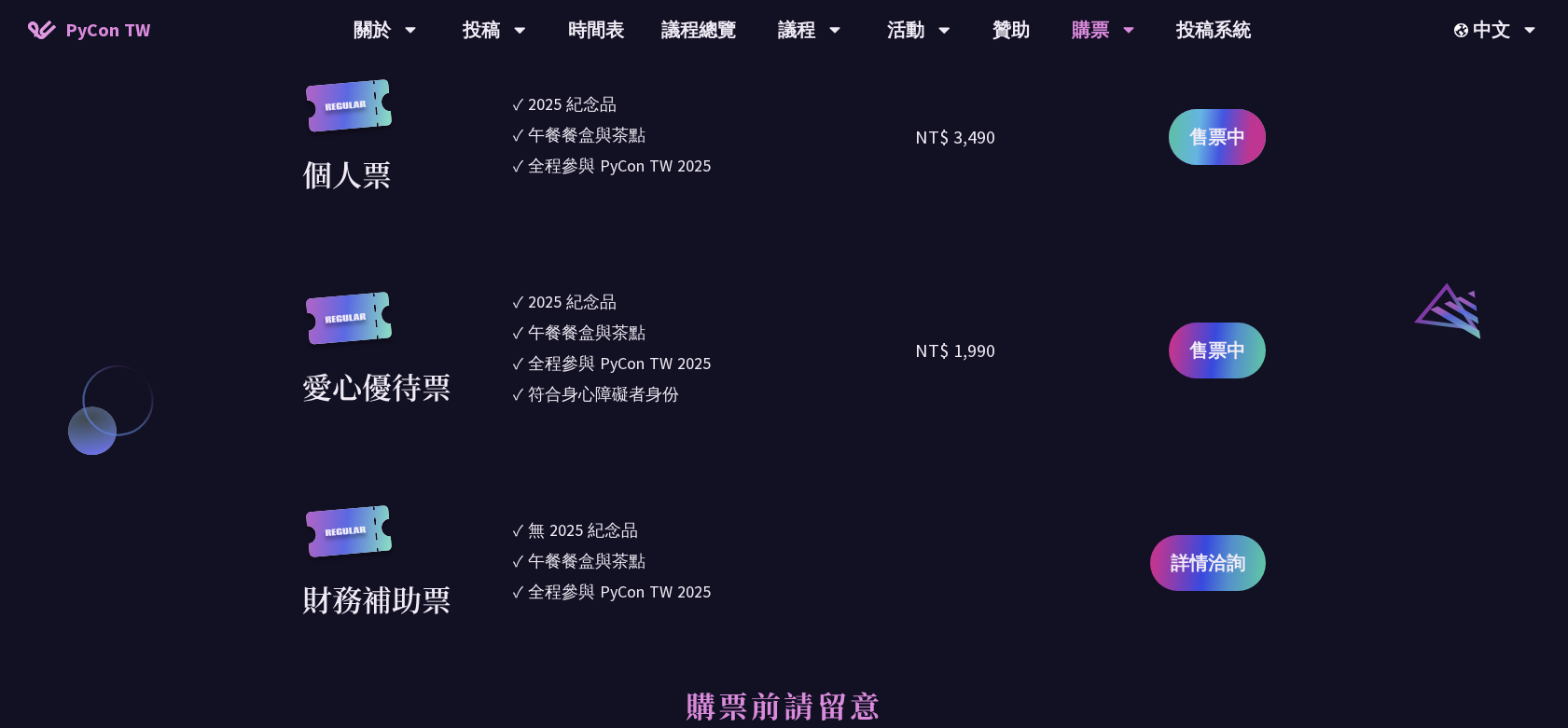 click on "售票中" at bounding box center (1217, 137) 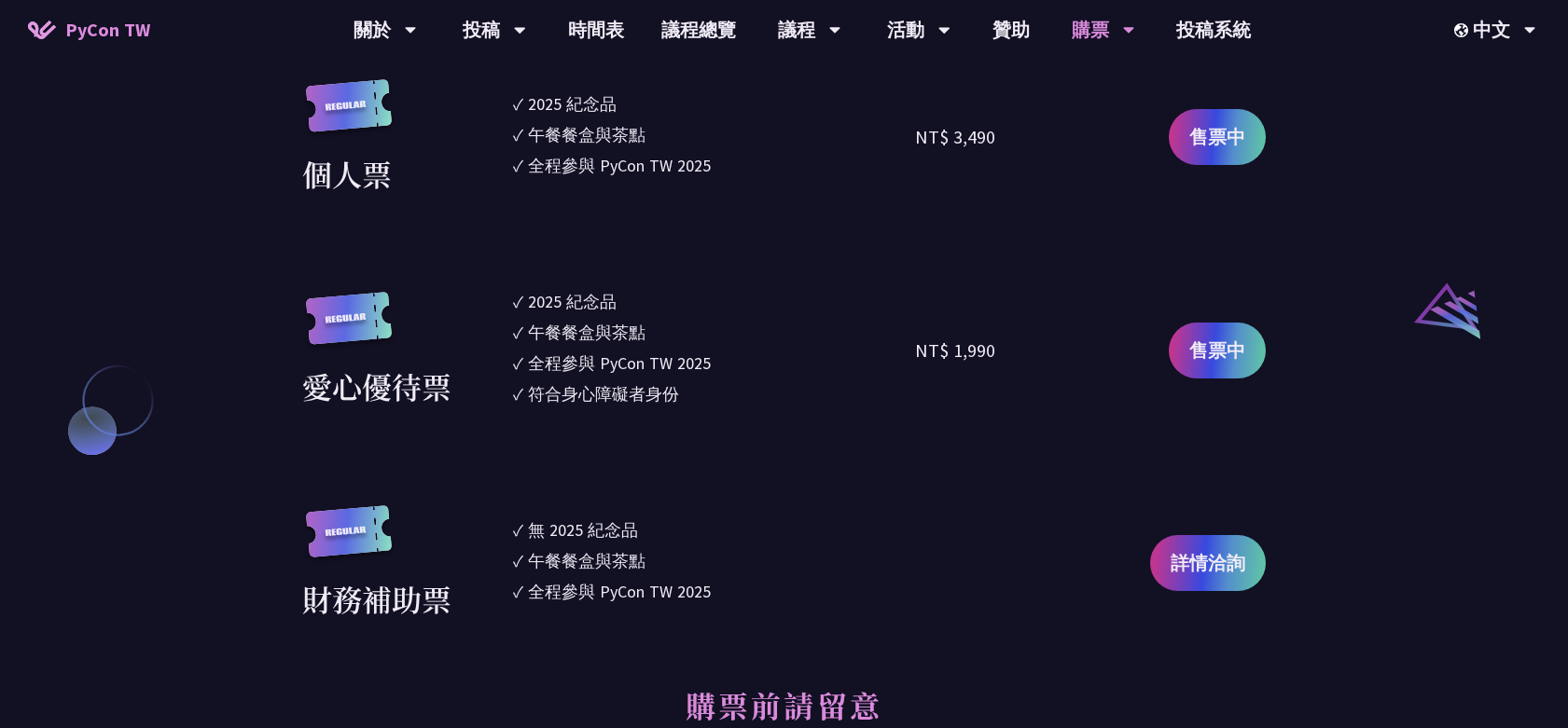 scroll, scrollTop: 1398, scrollLeft: 0, axis: vertical 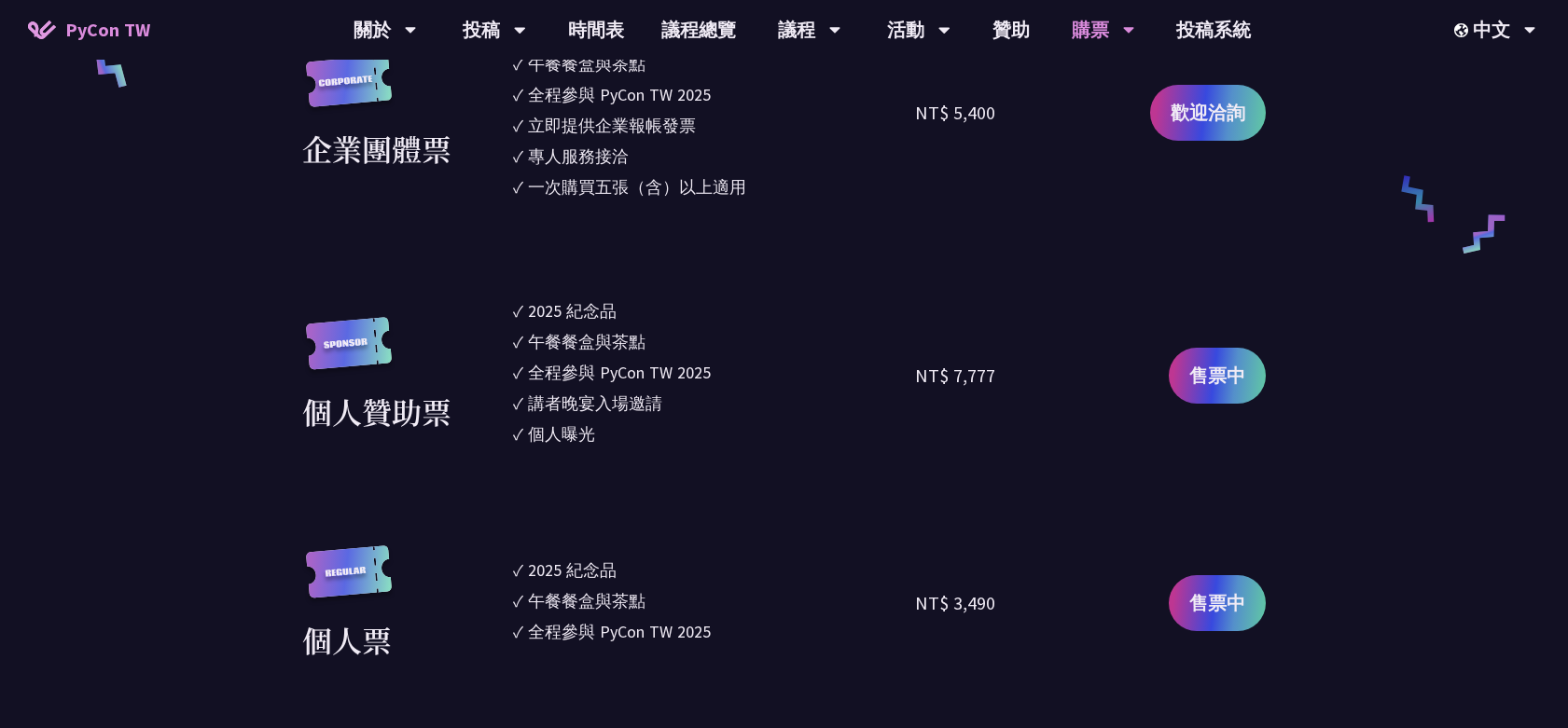 drag, startPoint x: 465, startPoint y: 139, endPoint x: 468, endPoint y: 148, distance: 9.486833 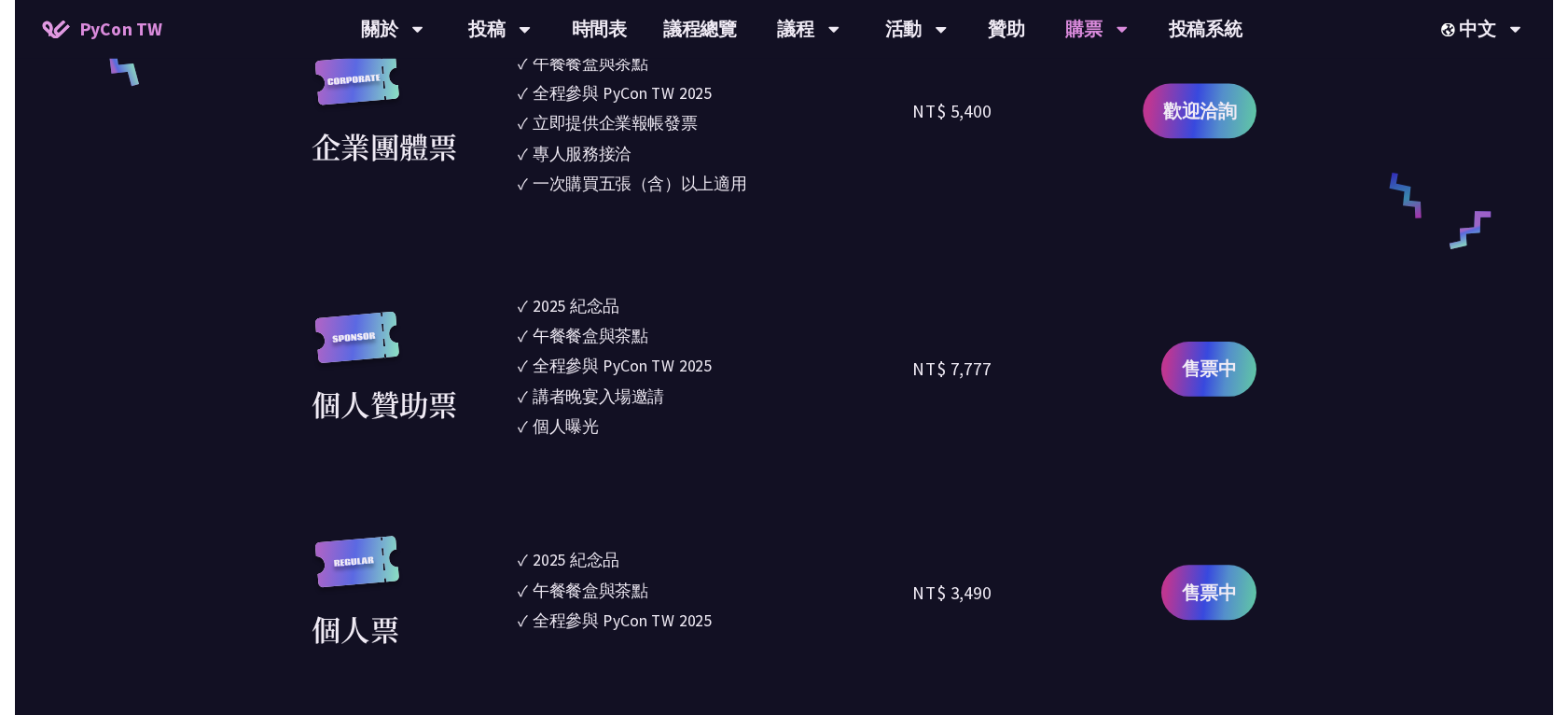 scroll, scrollTop: 0, scrollLeft: 0, axis: both 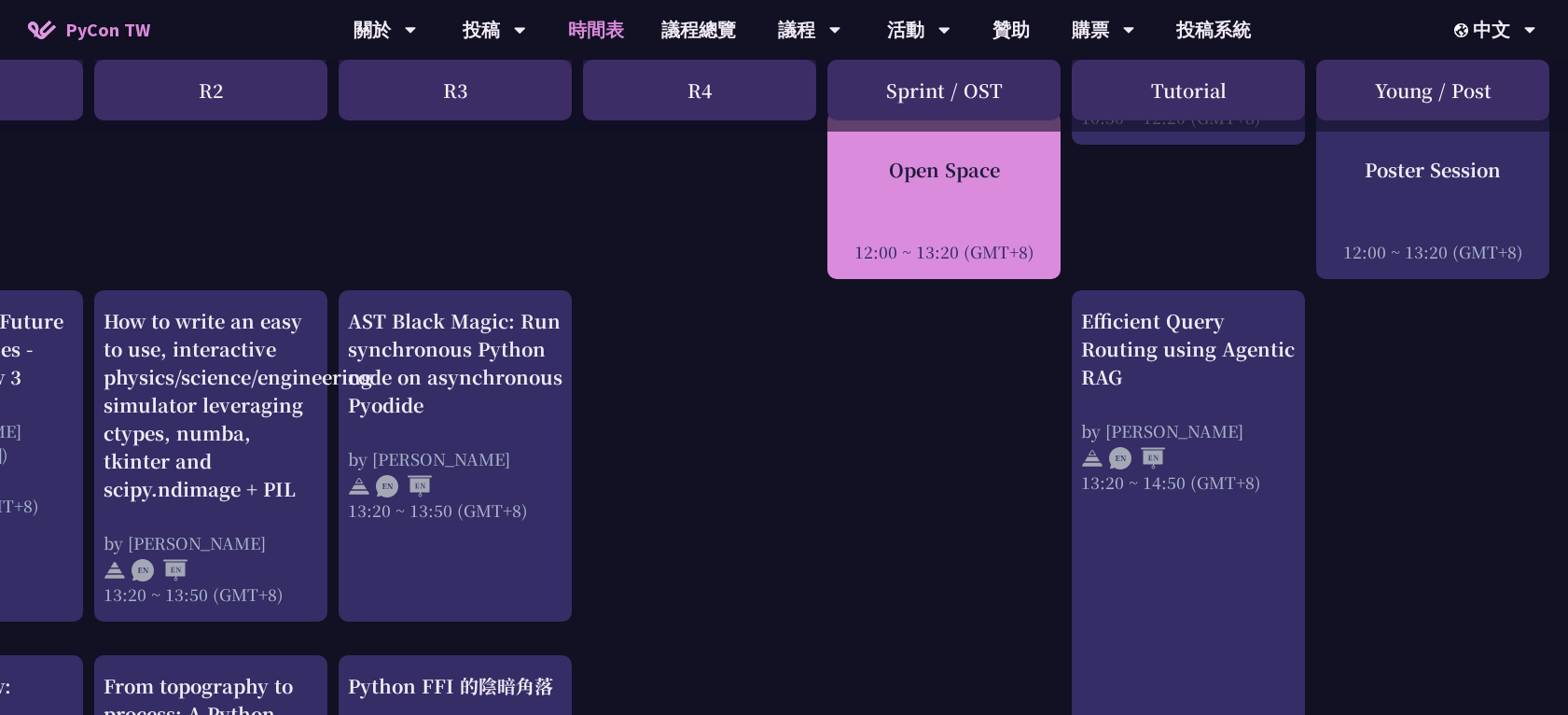 click on "Open Space" at bounding box center (944, 170) 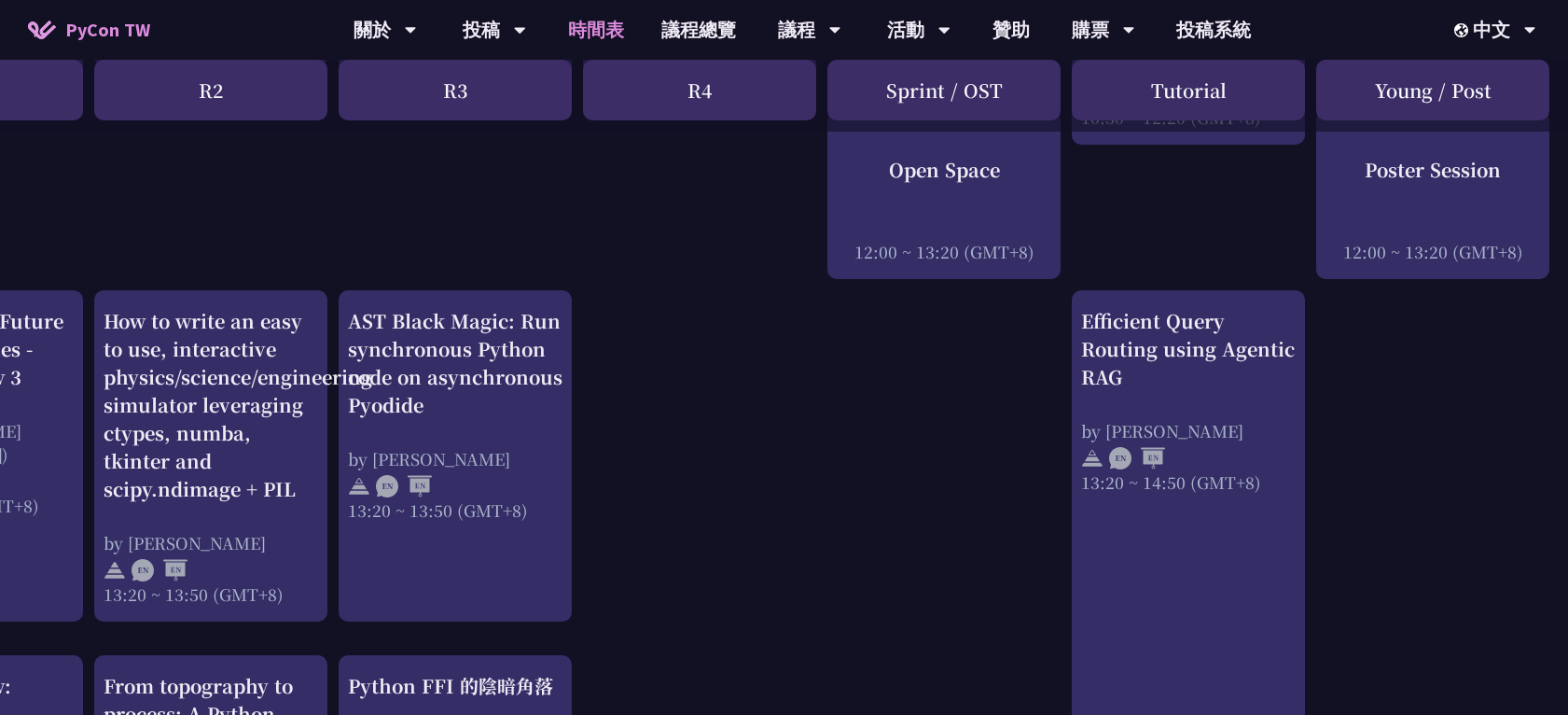 click on "R4" at bounding box center (700, 90) 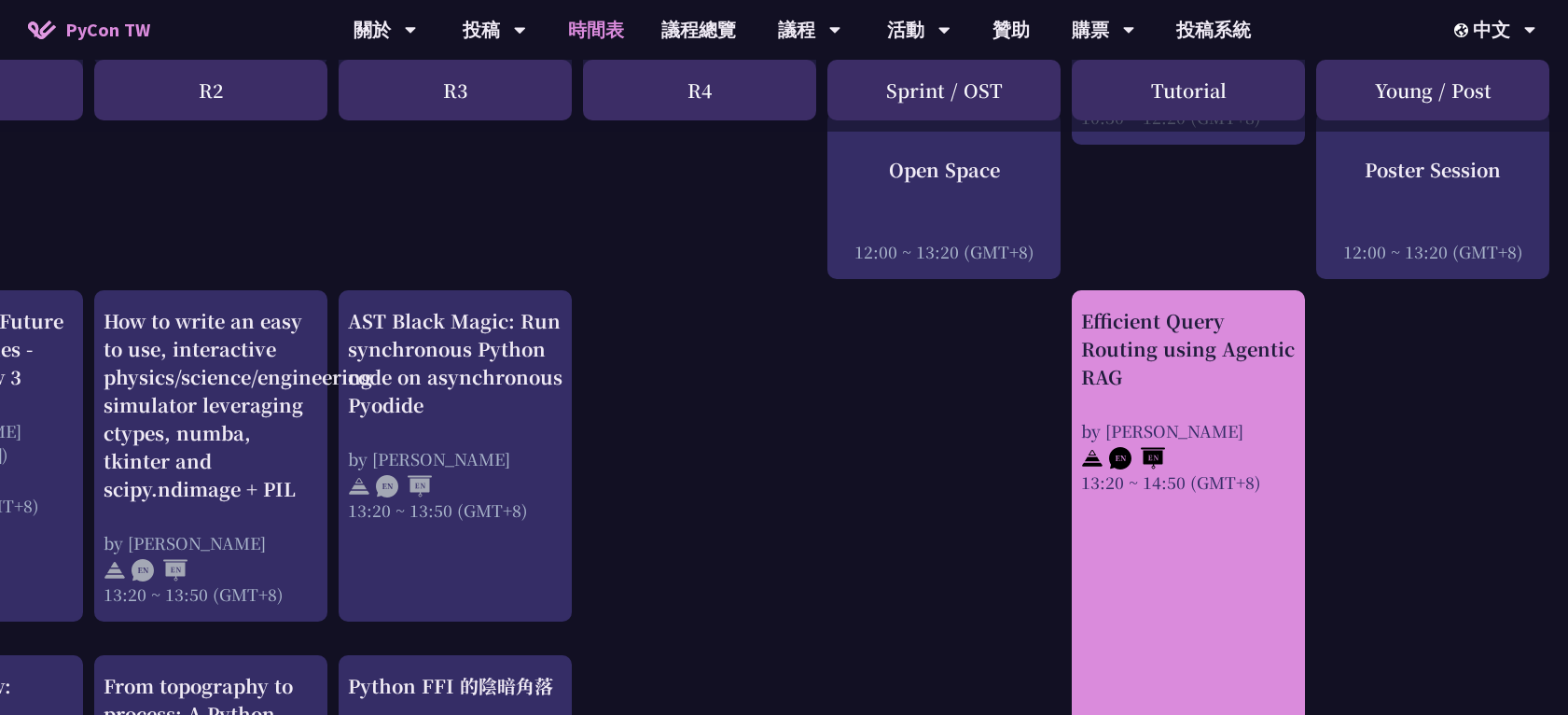 click on "Efficient Query Routing using Agentic RAG" at bounding box center [1188, 349] 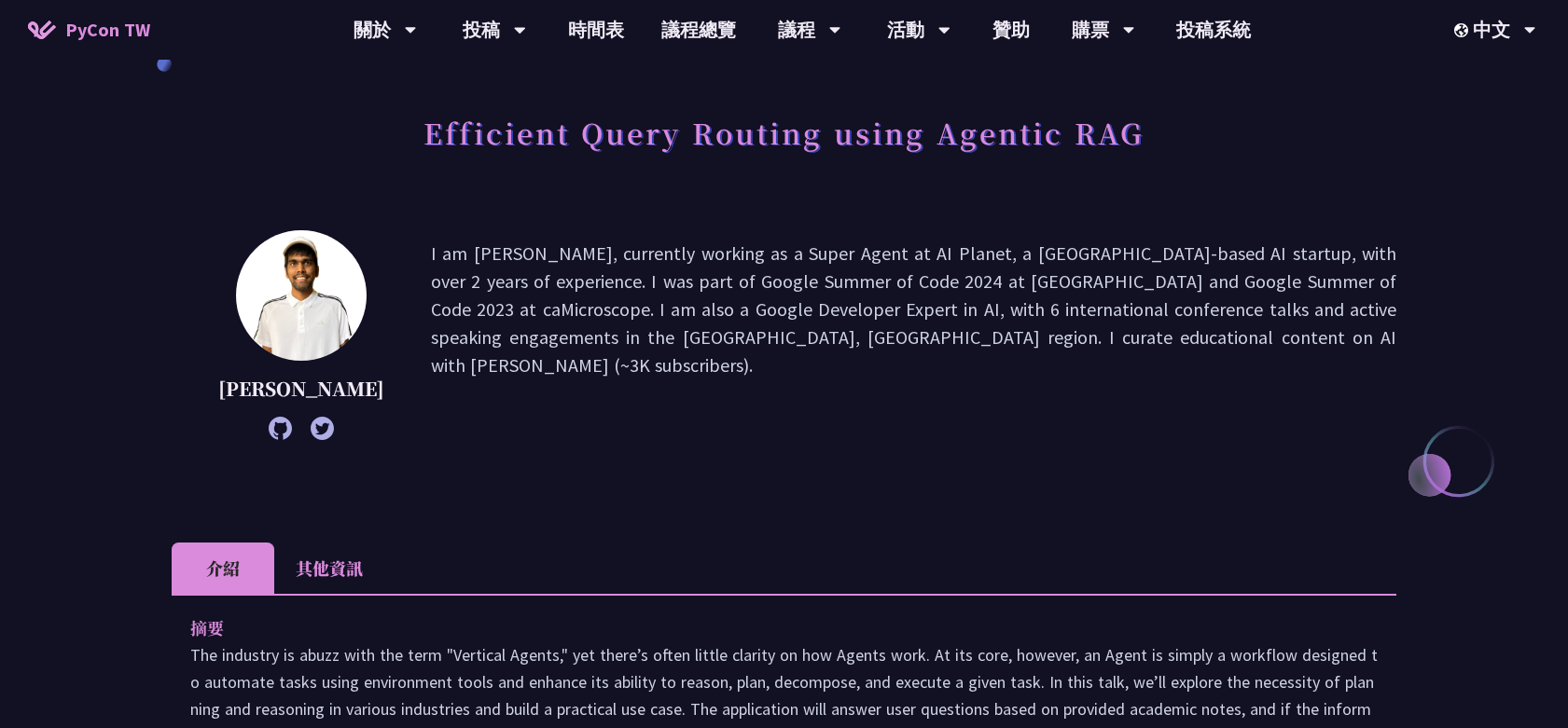 scroll, scrollTop: 0, scrollLeft: 0, axis: both 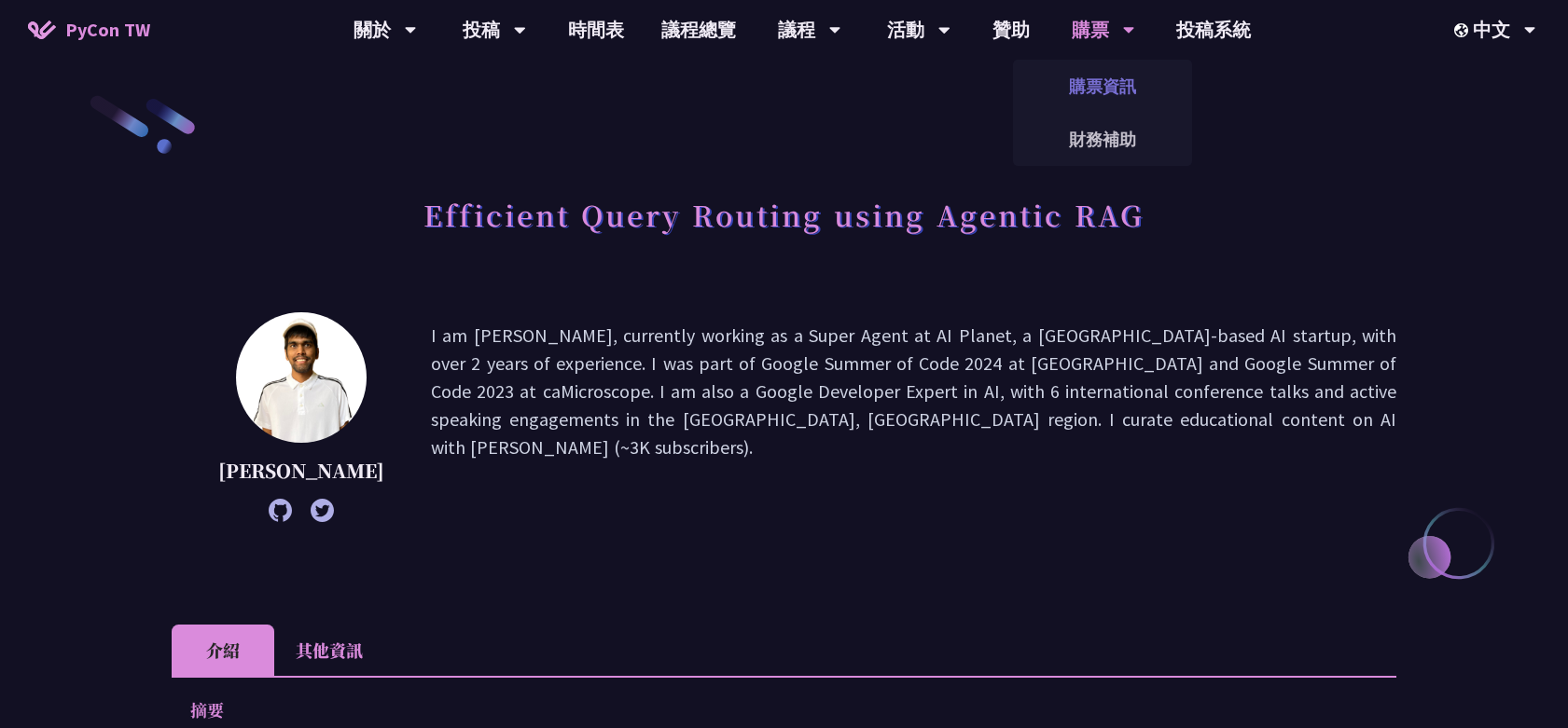 click on "購票資訊" at bounding box center (1103, 86) 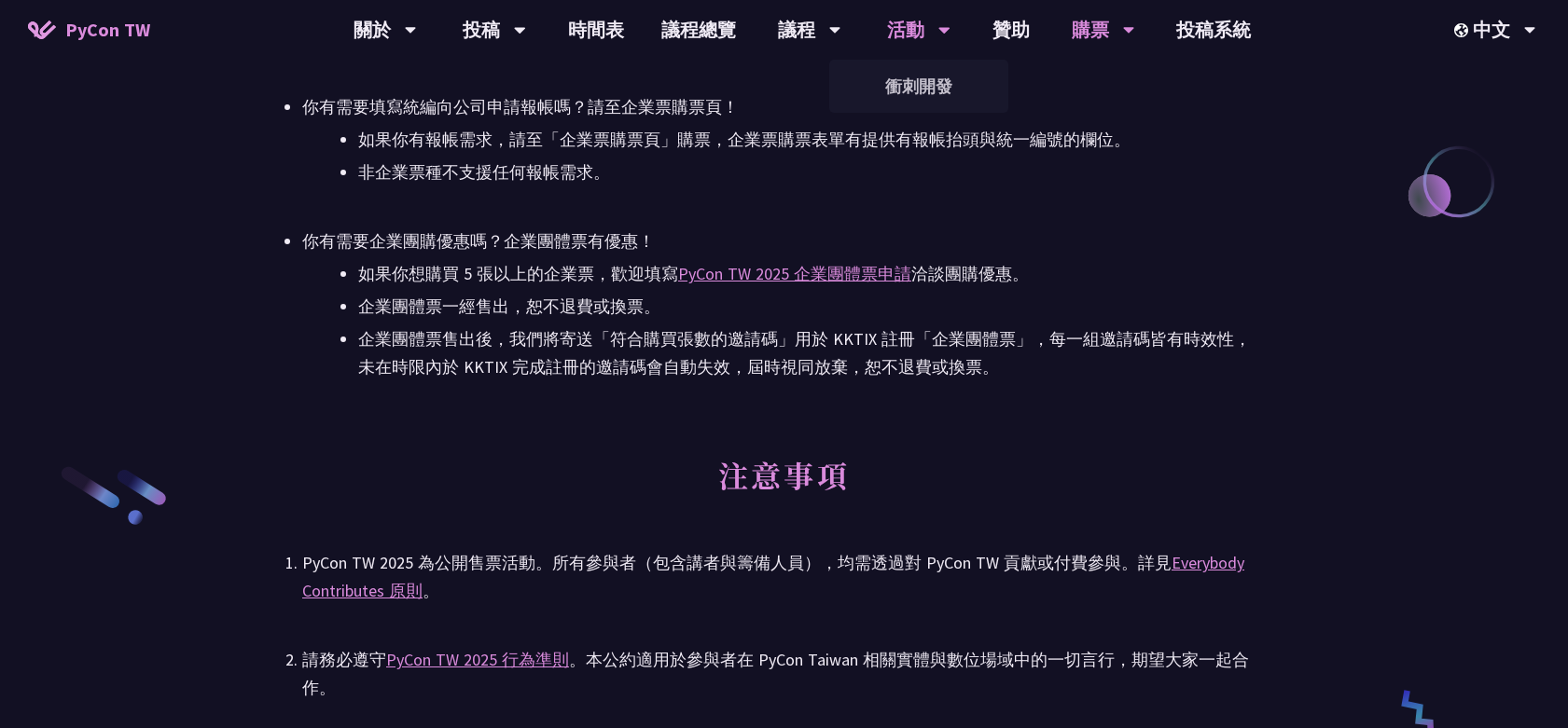 scroll, scrollTop: 2517, scrollLeft: 0, axis: vertical 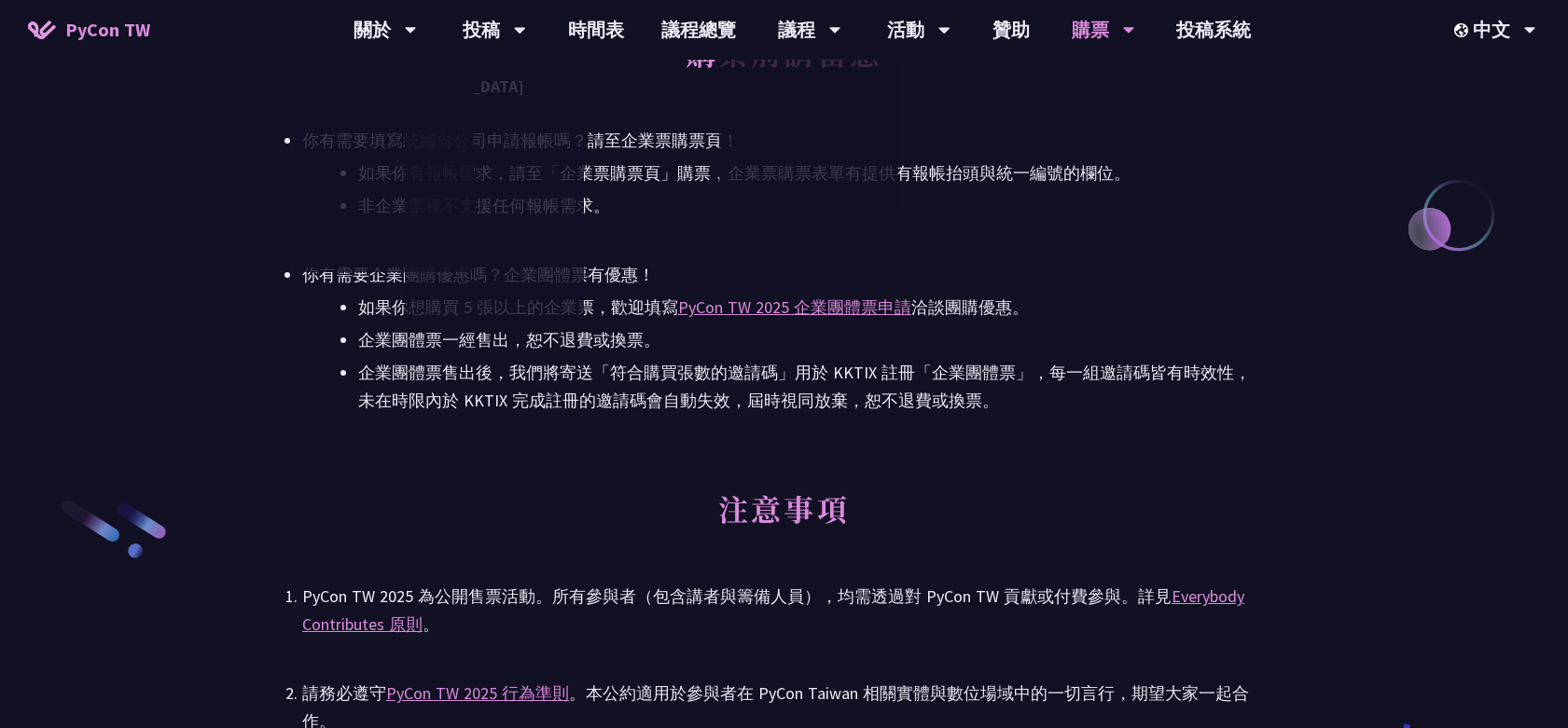 click on "PyCon TW" at bounding box center [89, 30] 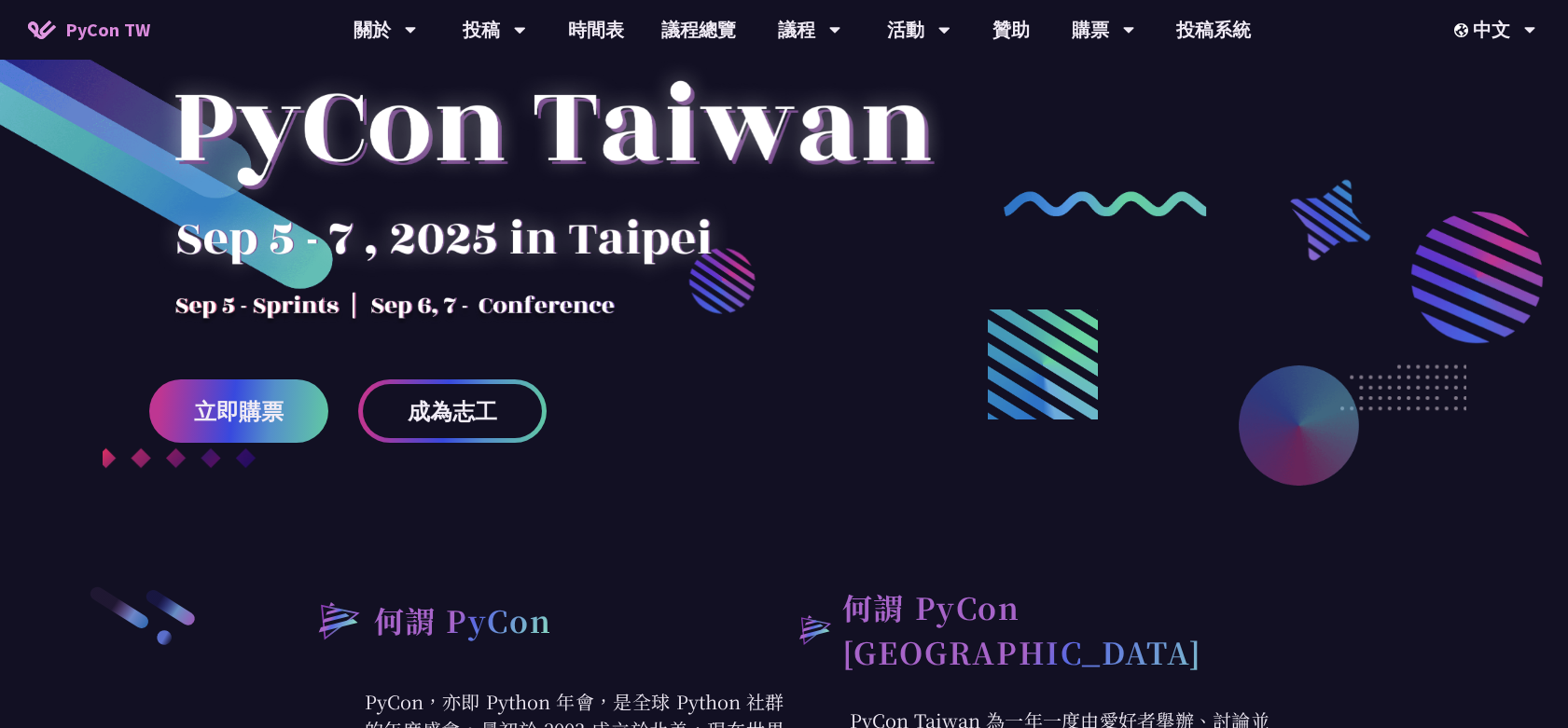 scroll, scrollTop: 466, scrollLeft: 0, axis: vertical 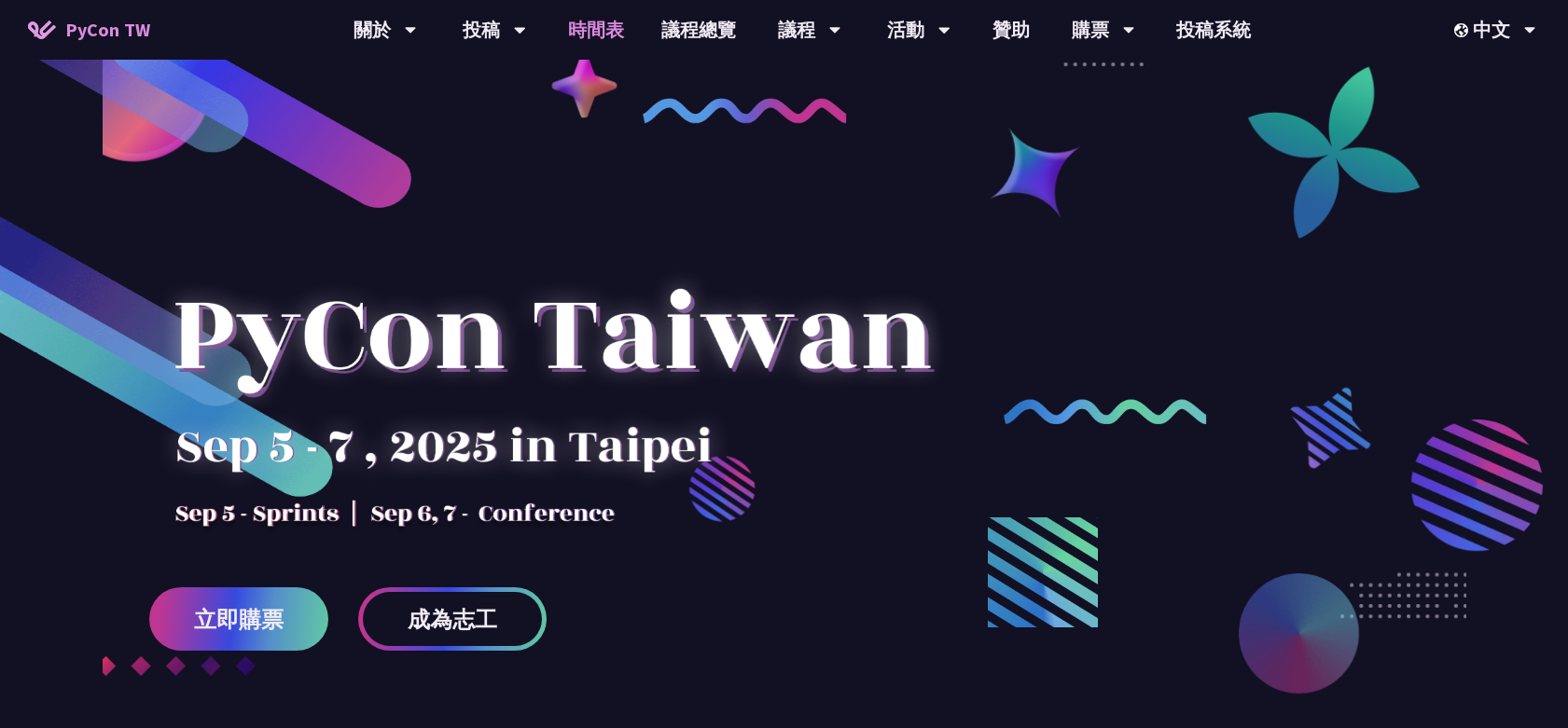click on "時間表" at bounding box center [596, 30] 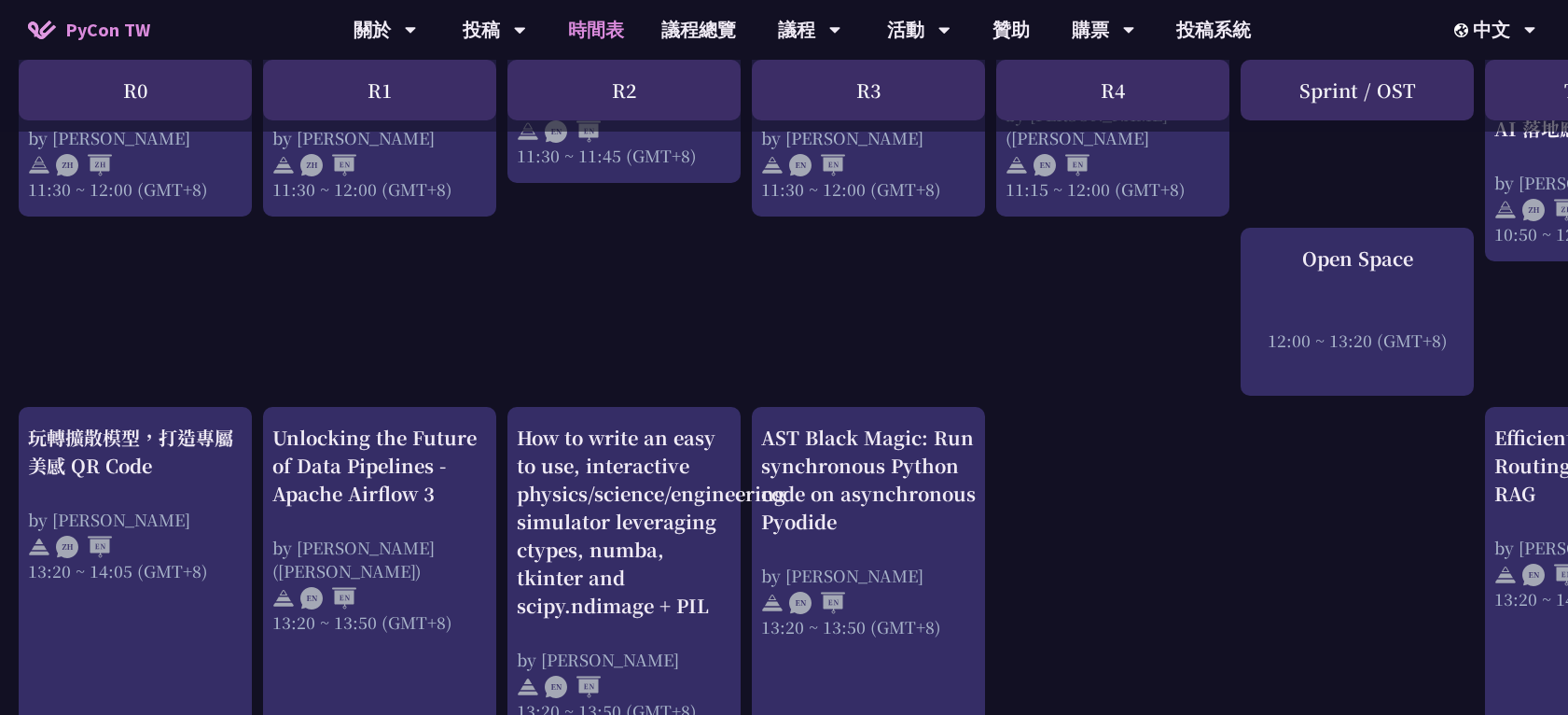 scroll, scrollTop: 933, scrollLeft: 0, axis: vertical 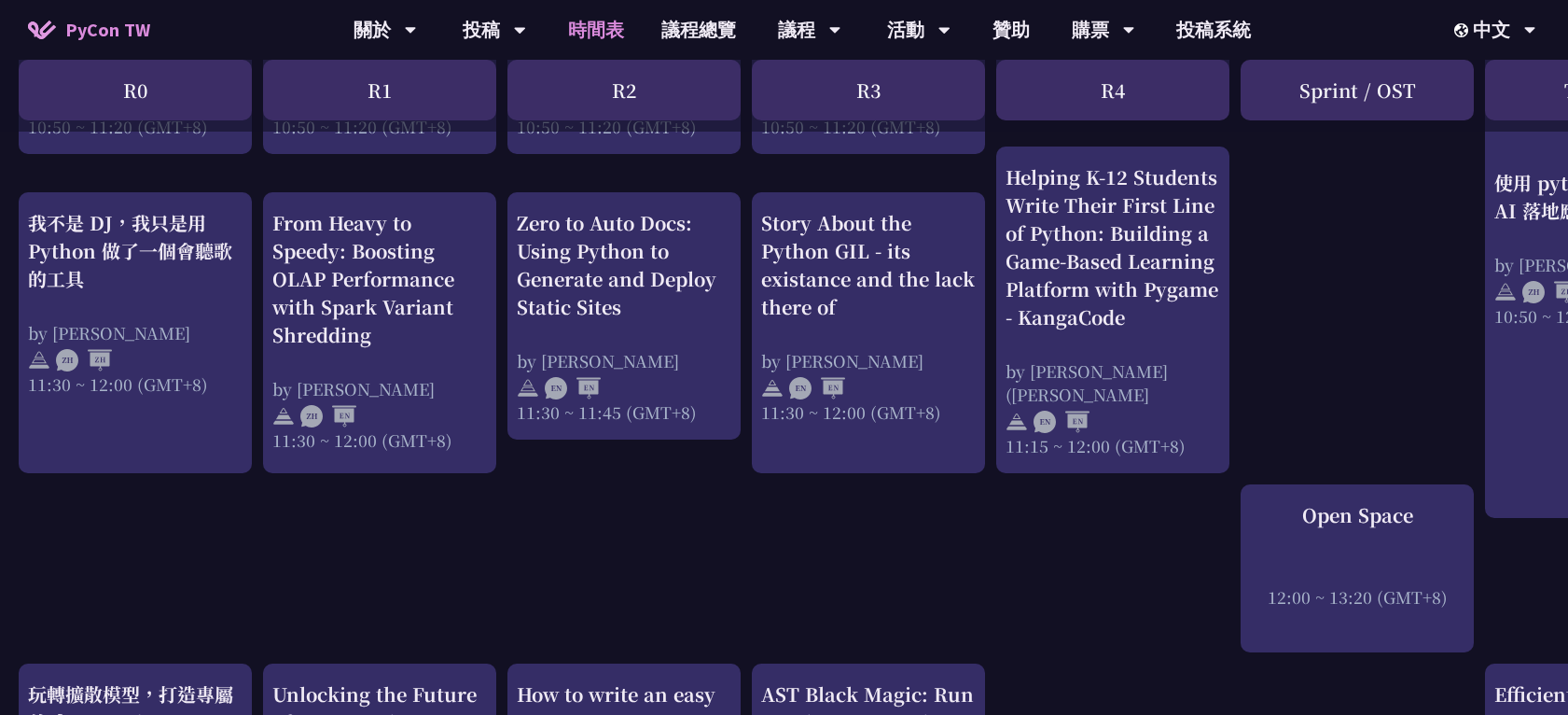 click on "Sprint / OST" at bounding box center [1357, 90] 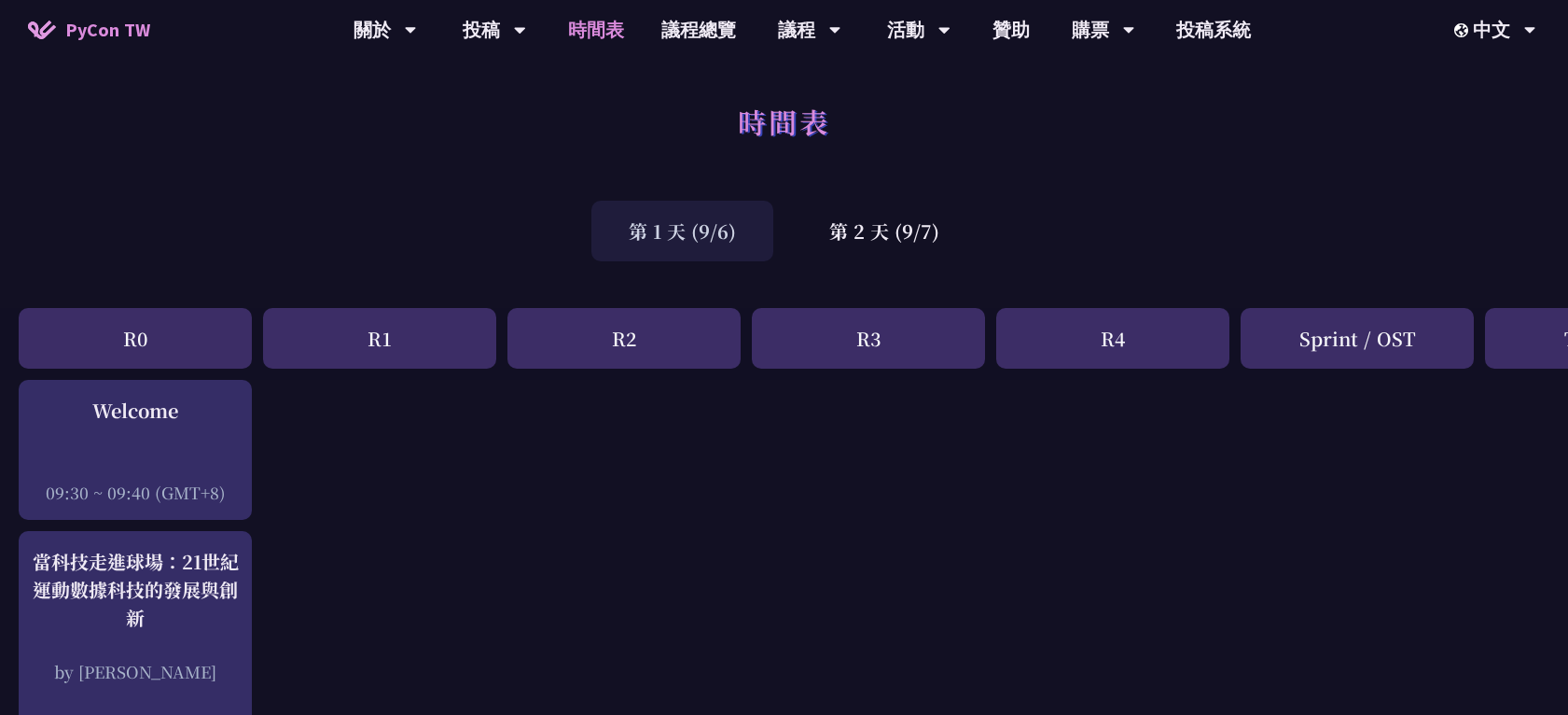 scroll, scrollTop: 560, scrollLeft: 0, axis: vertical 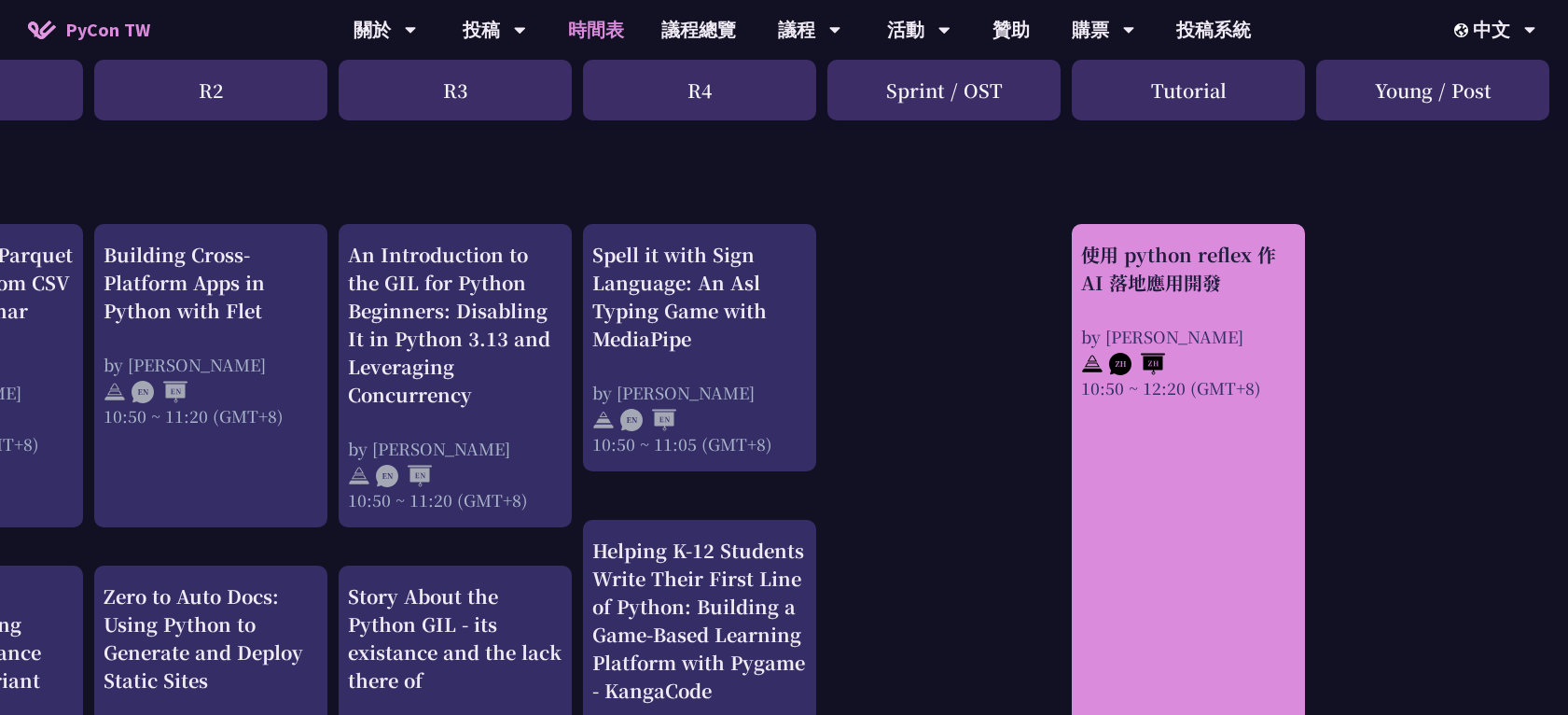 click on "使用 python reflex 作 AI 落地應用開發
by [PERSON_NAME]
10:50 ~ 12:20 (GMT+8)" at bounding box center (1188, 320) 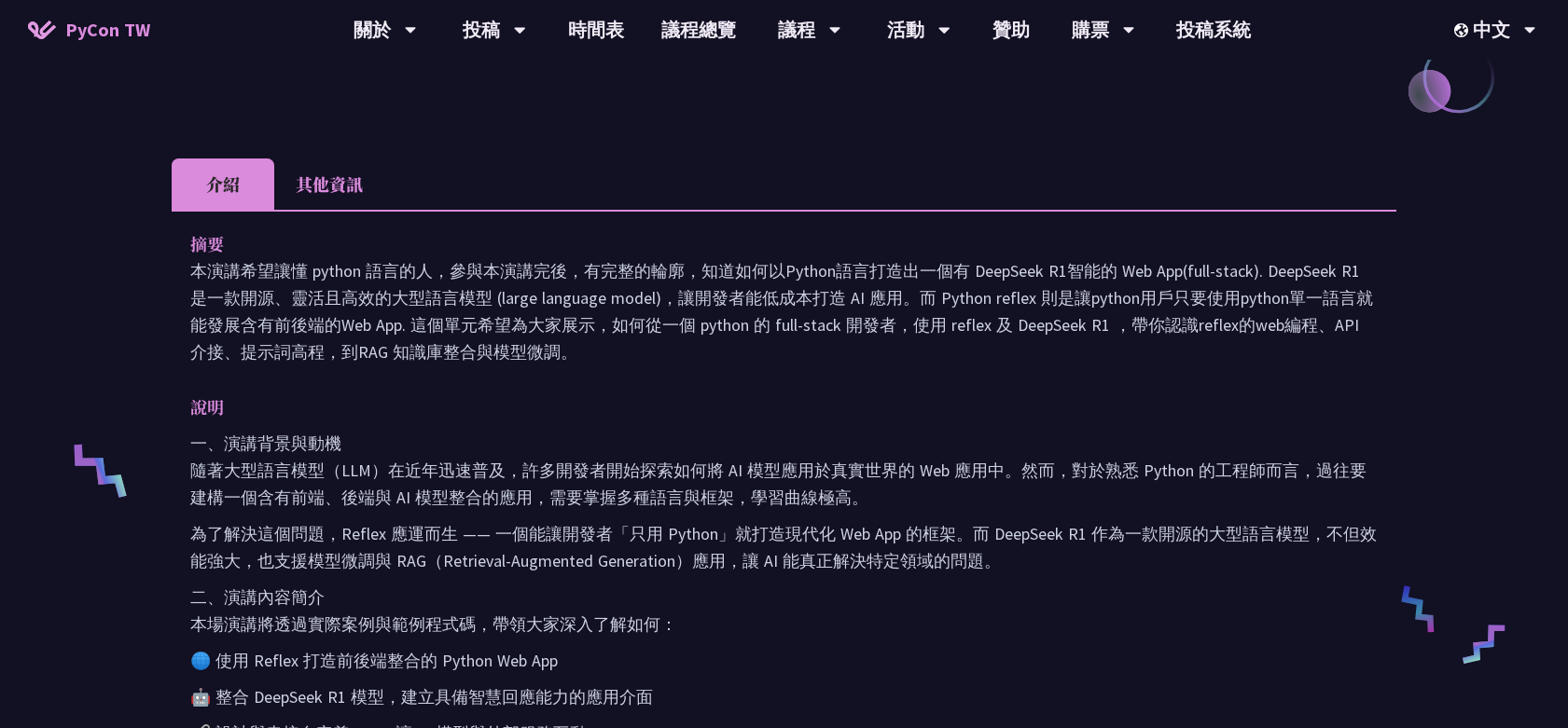 scroll, scrollTop: 0, scrollLeft: 0, axis: both 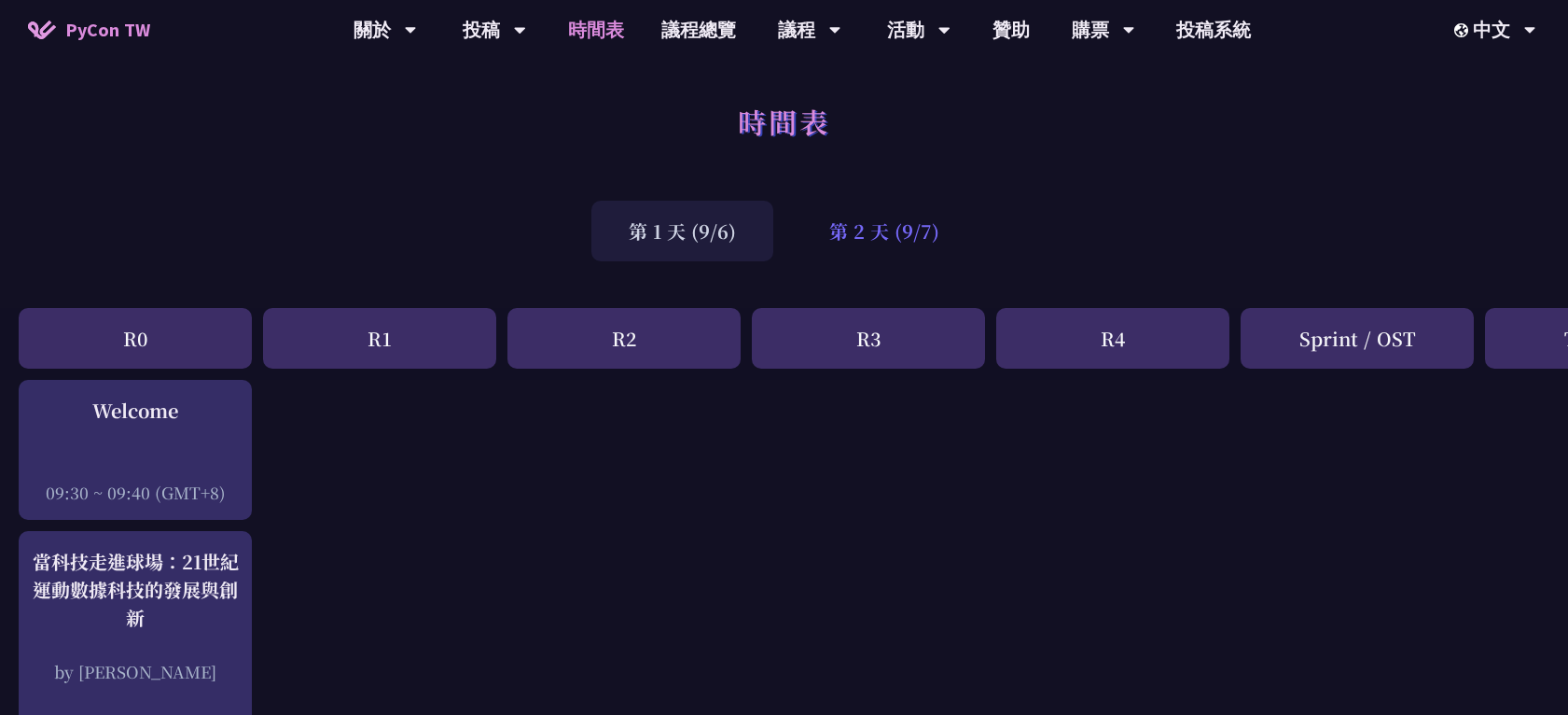 click on "第 2 天 (9/7)" at bounding box center (884, 231) 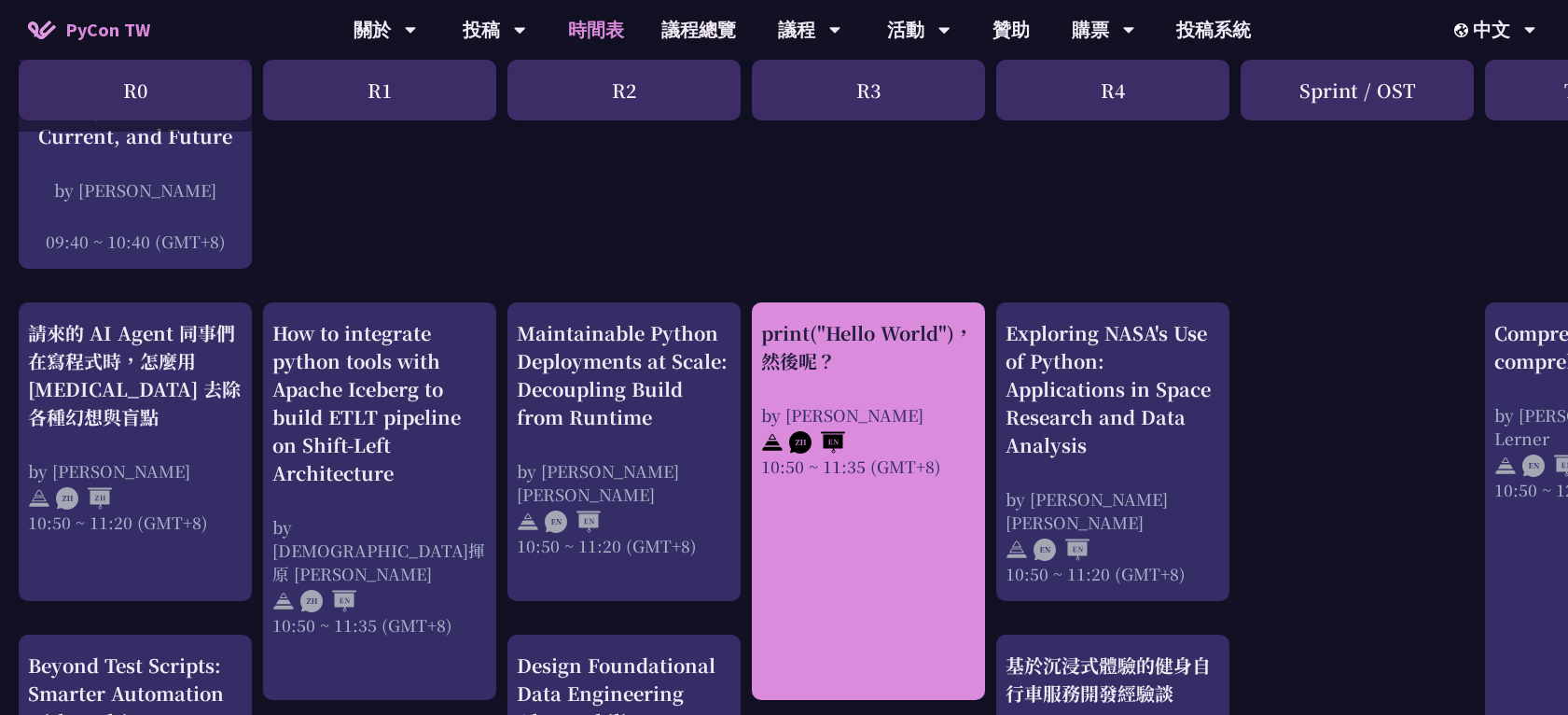 scroll, scrollTop: 467, scrollLeft: 0, axis: vertical 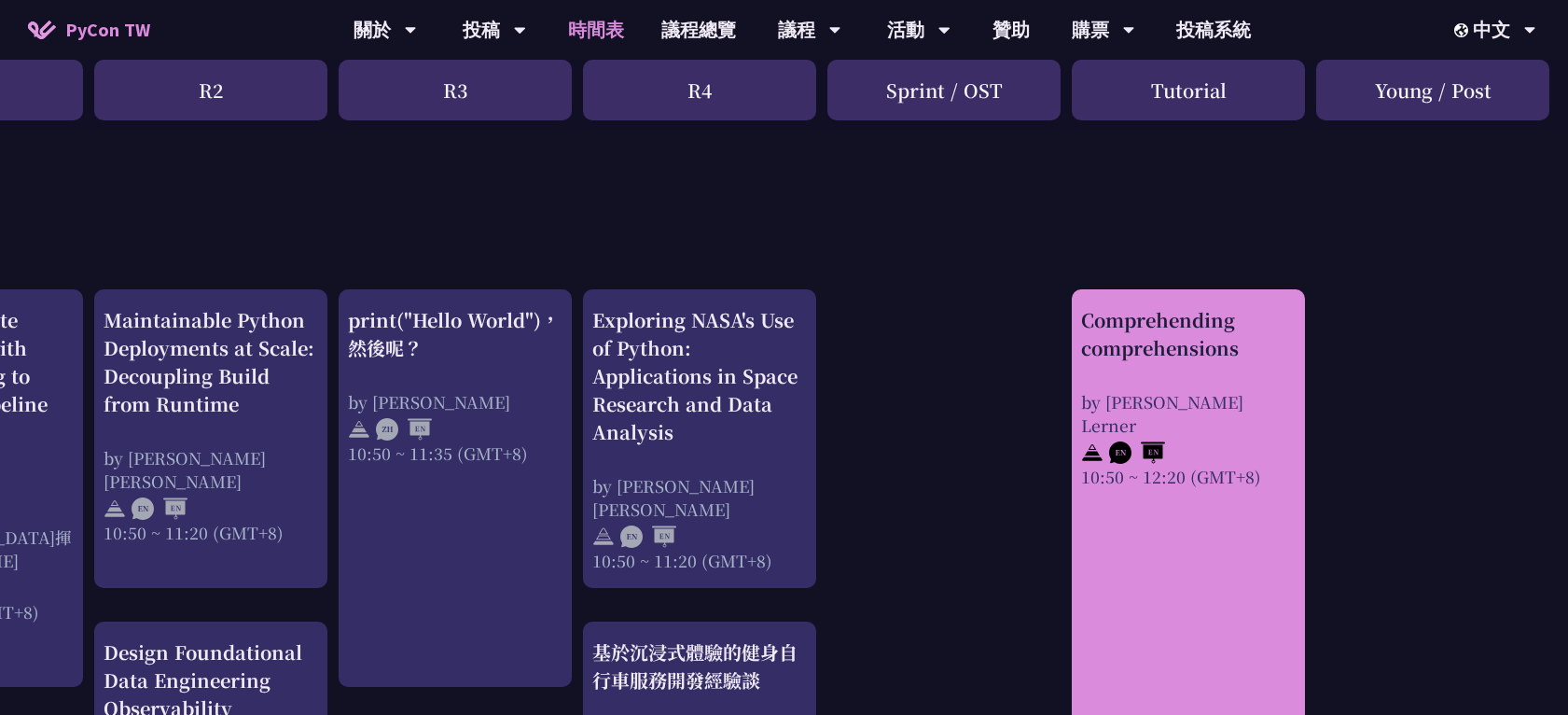 click on "Comprehending comprehensions
by [PERSON_NAME] Lerner
10:50 ~ 12:20 (GMT+8)" at bounding box center [1188, 714] 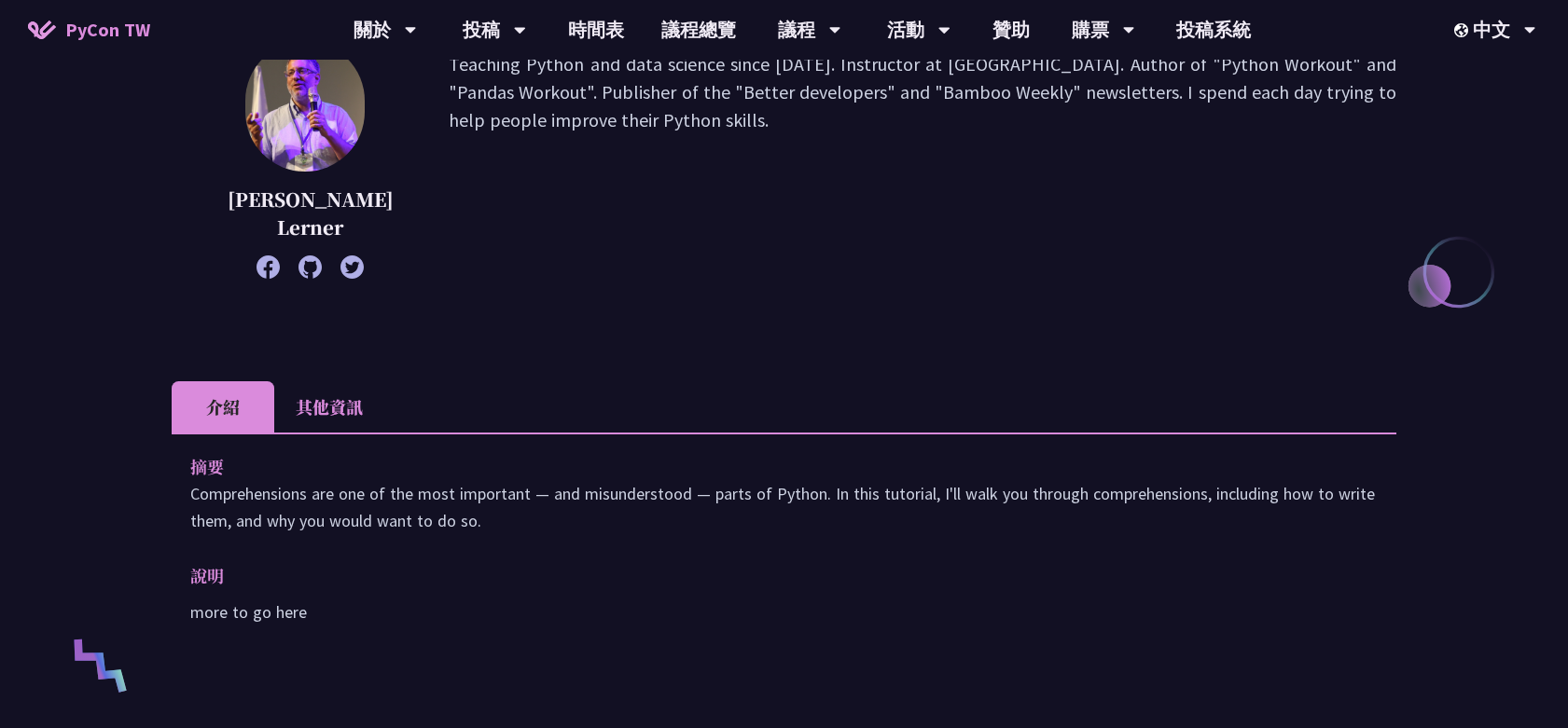 scroll, scrollTop: 373, scrollLeft: 0, axis: vertical 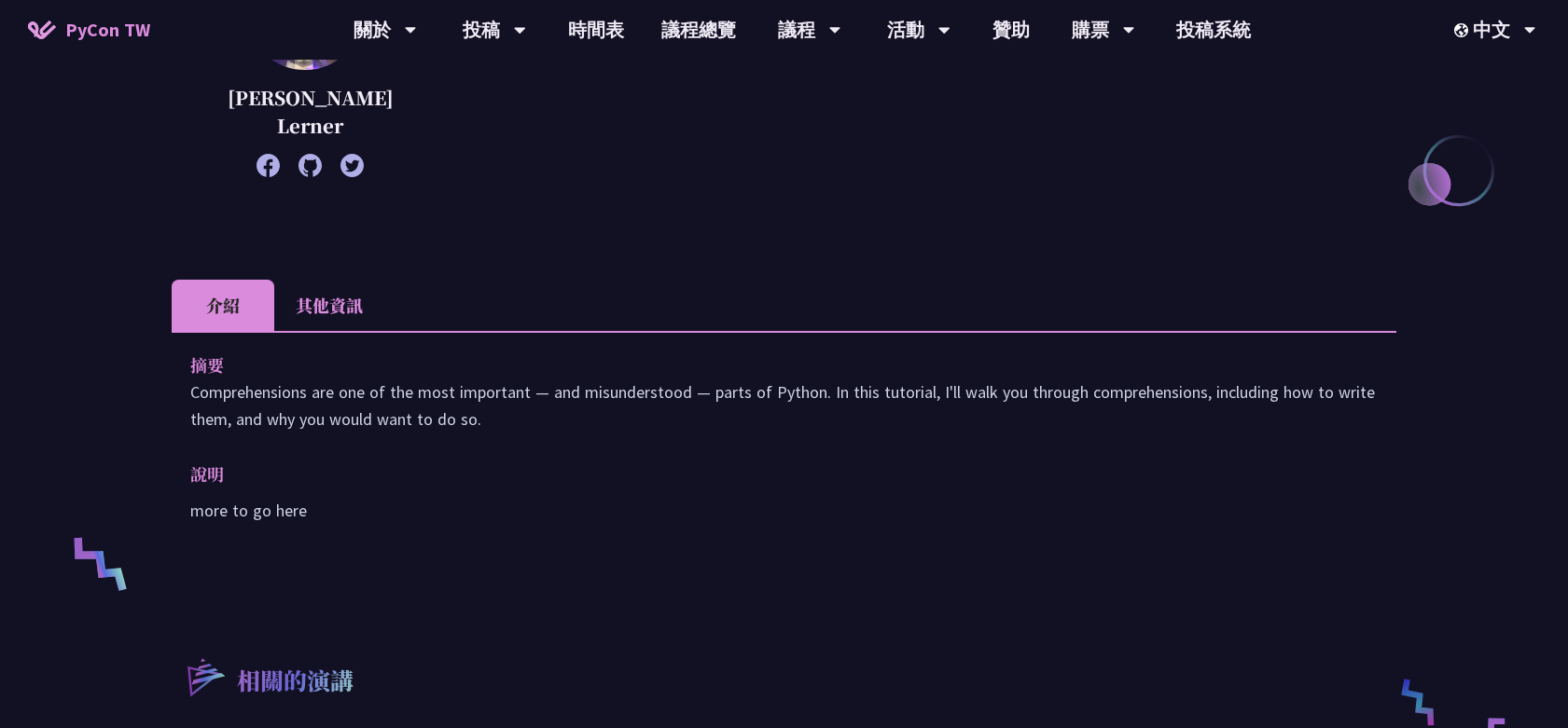 click on "其他資訊" at bounding box center [329, 305] 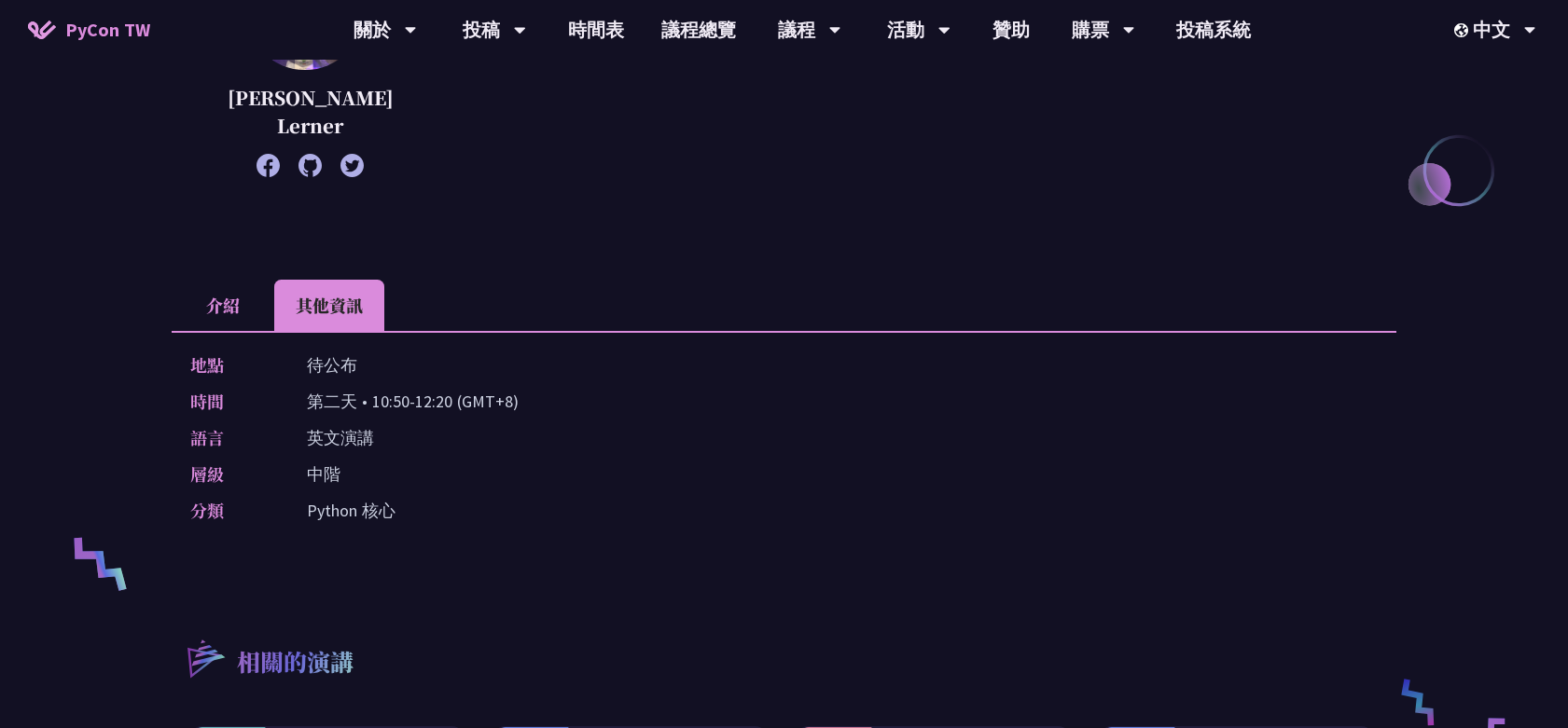 click on "介紹" at bounding box center [223, 305] 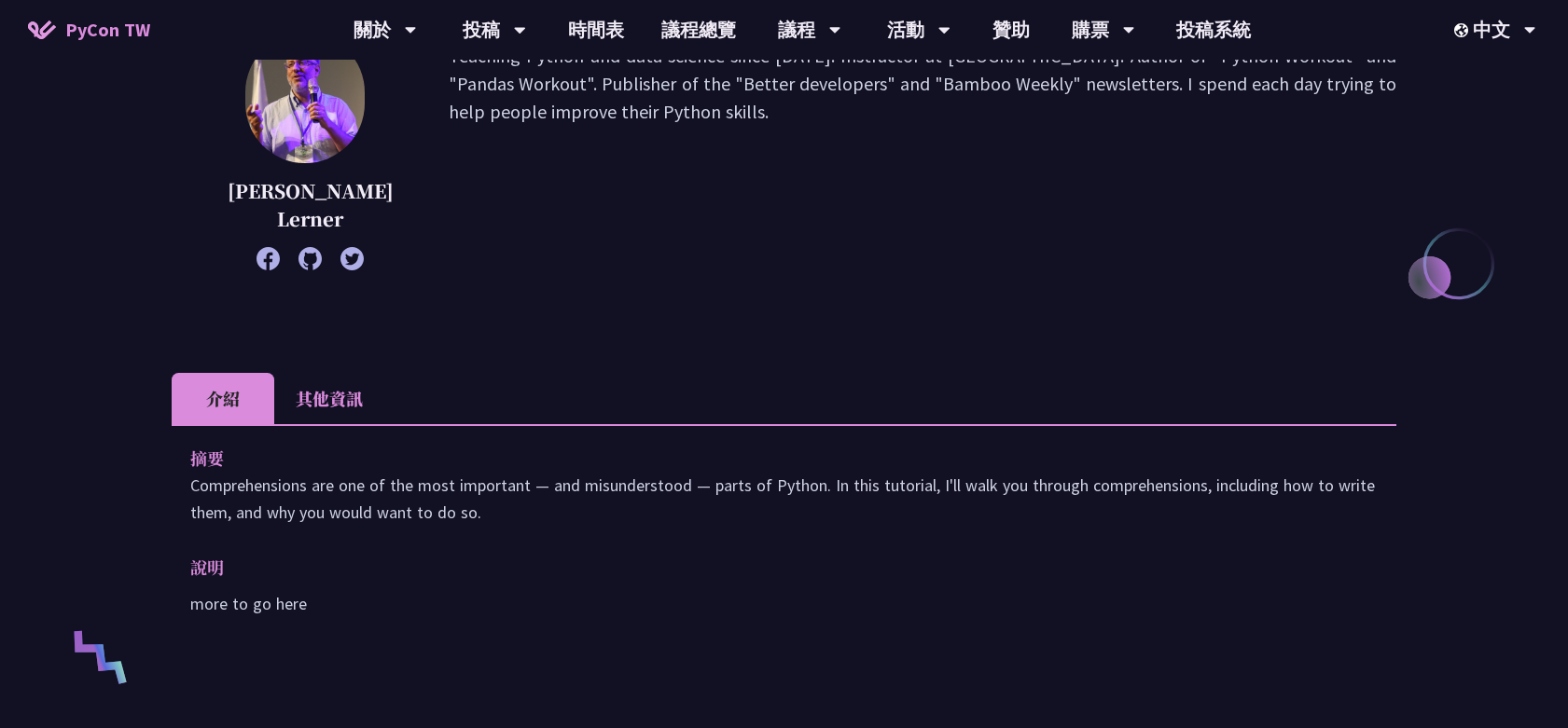 scroll, scrollTop: 0, scrollLeft: 0, axis: both 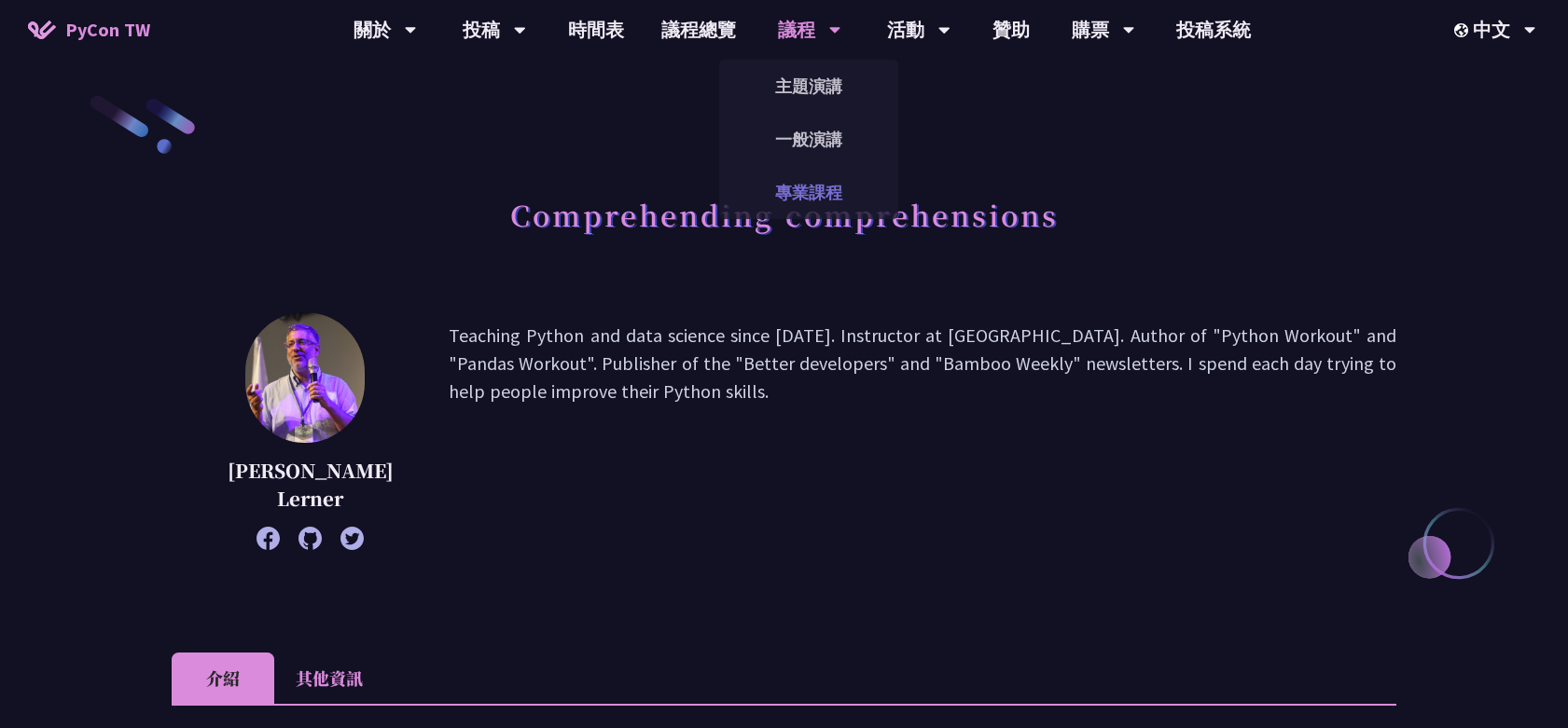 click on "專業課程" at bounding box center (809, 192) 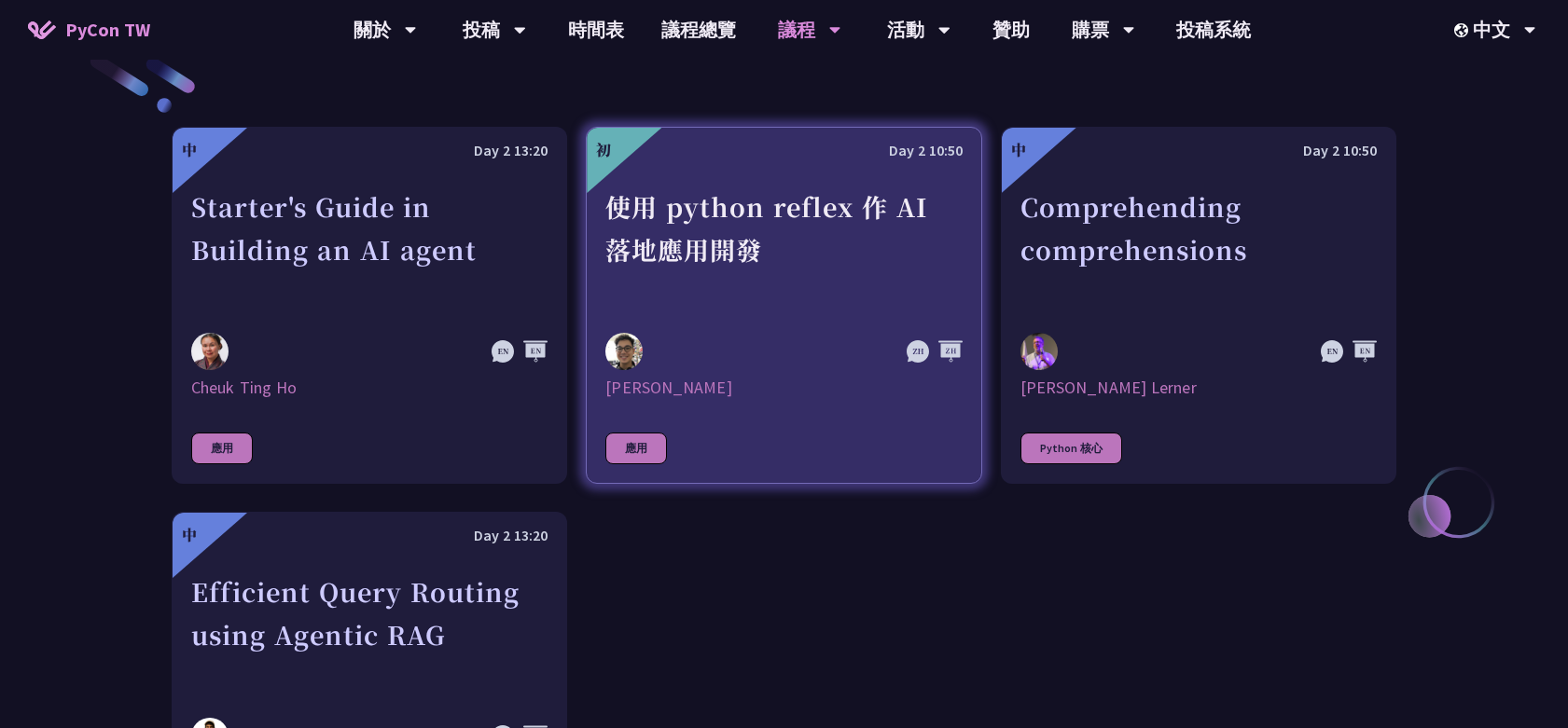 scroll, scrollTop: 746, scrollLeft: 0, axis: vertical 